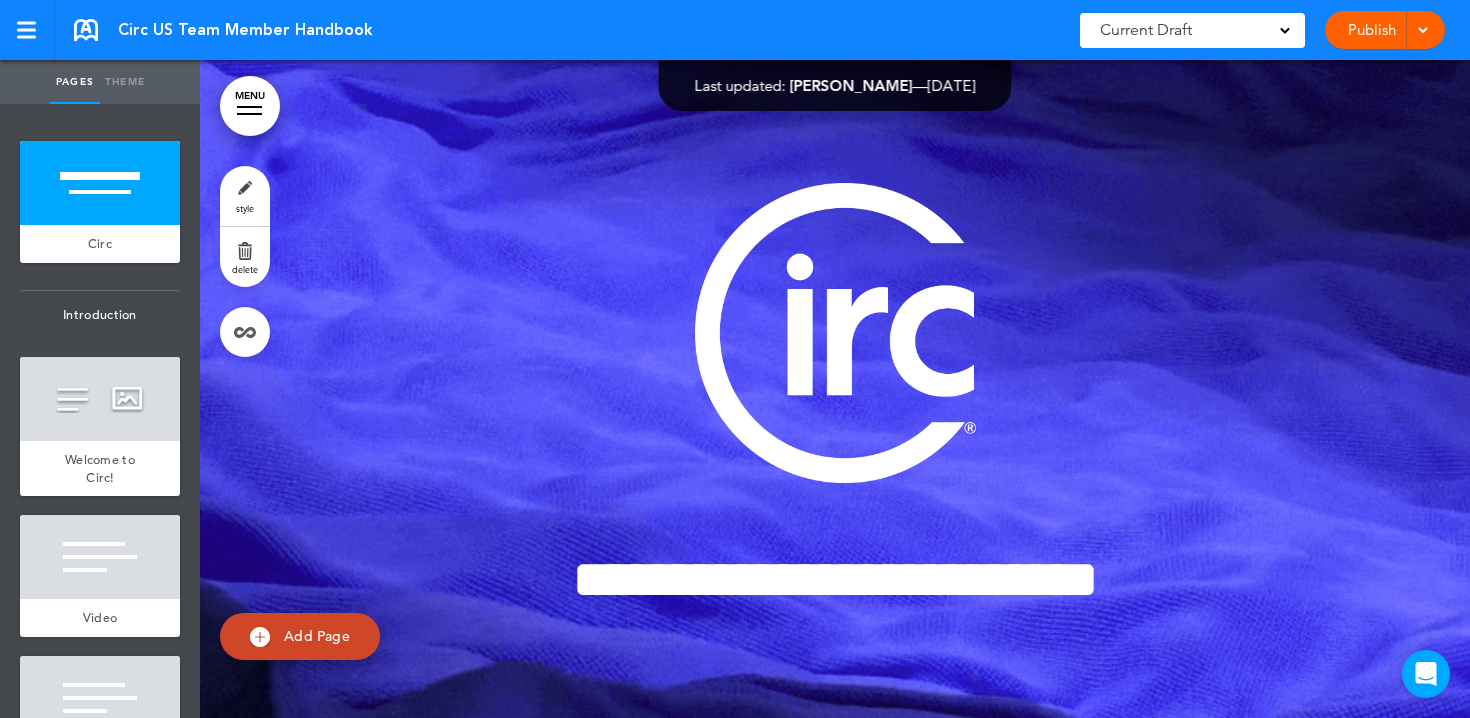 scroll, scrollTop: 0, scrollLeft: 0, axis: both 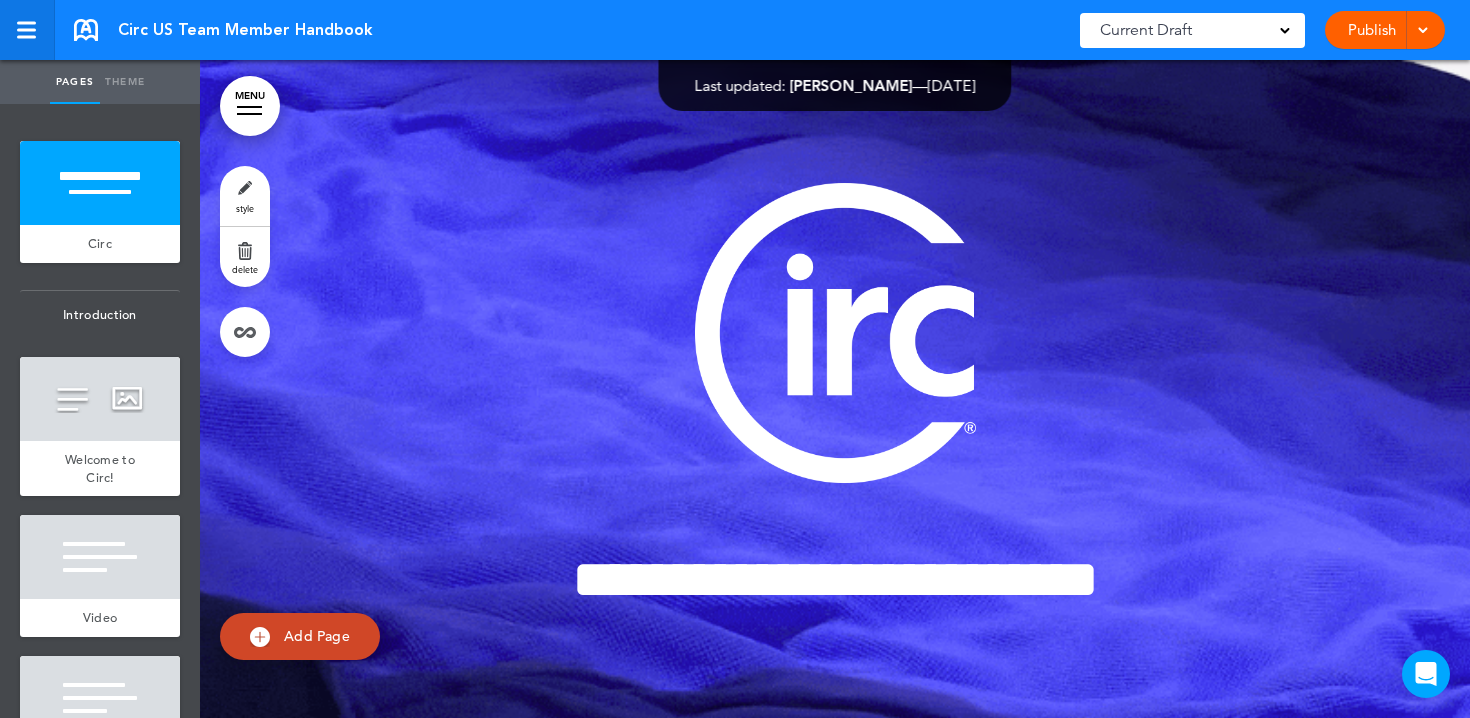 click at bounding box center [26, 30] 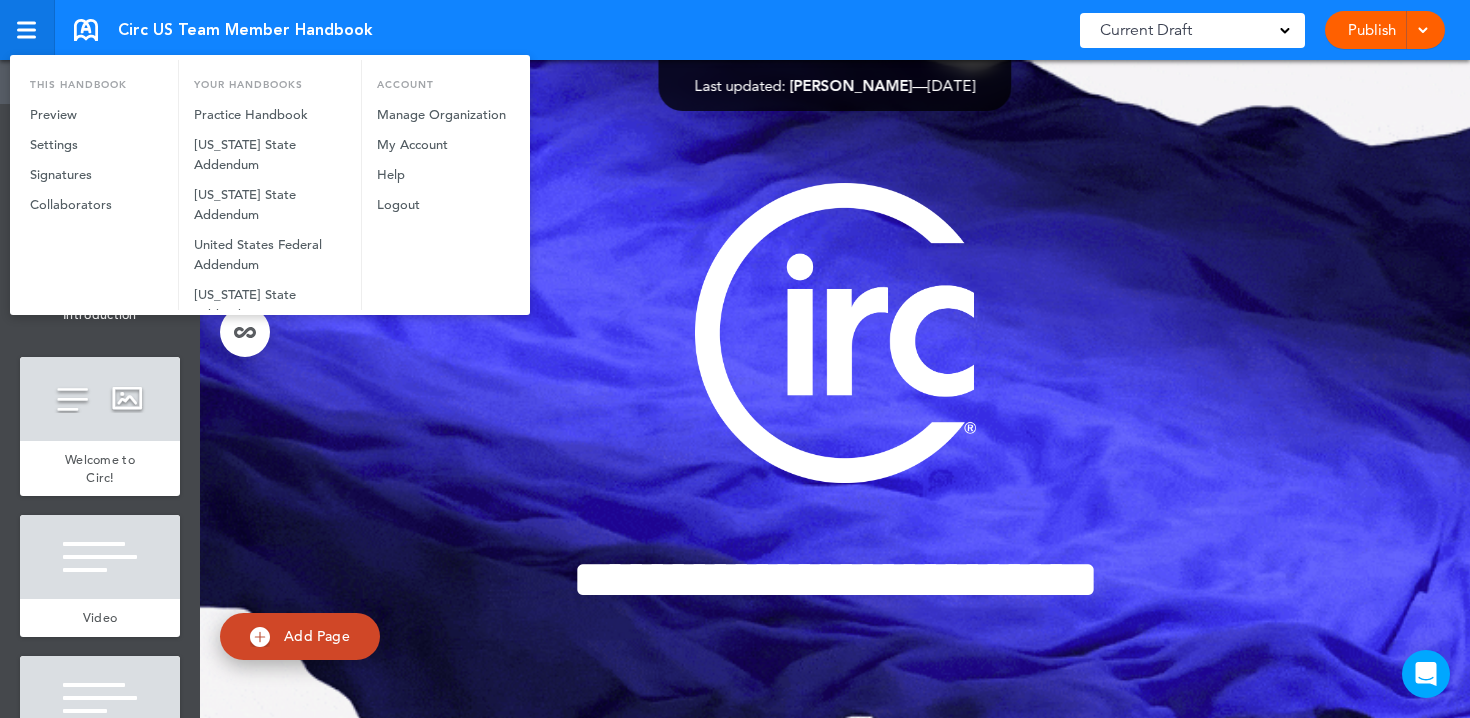 click at bounding box center (735, 359) 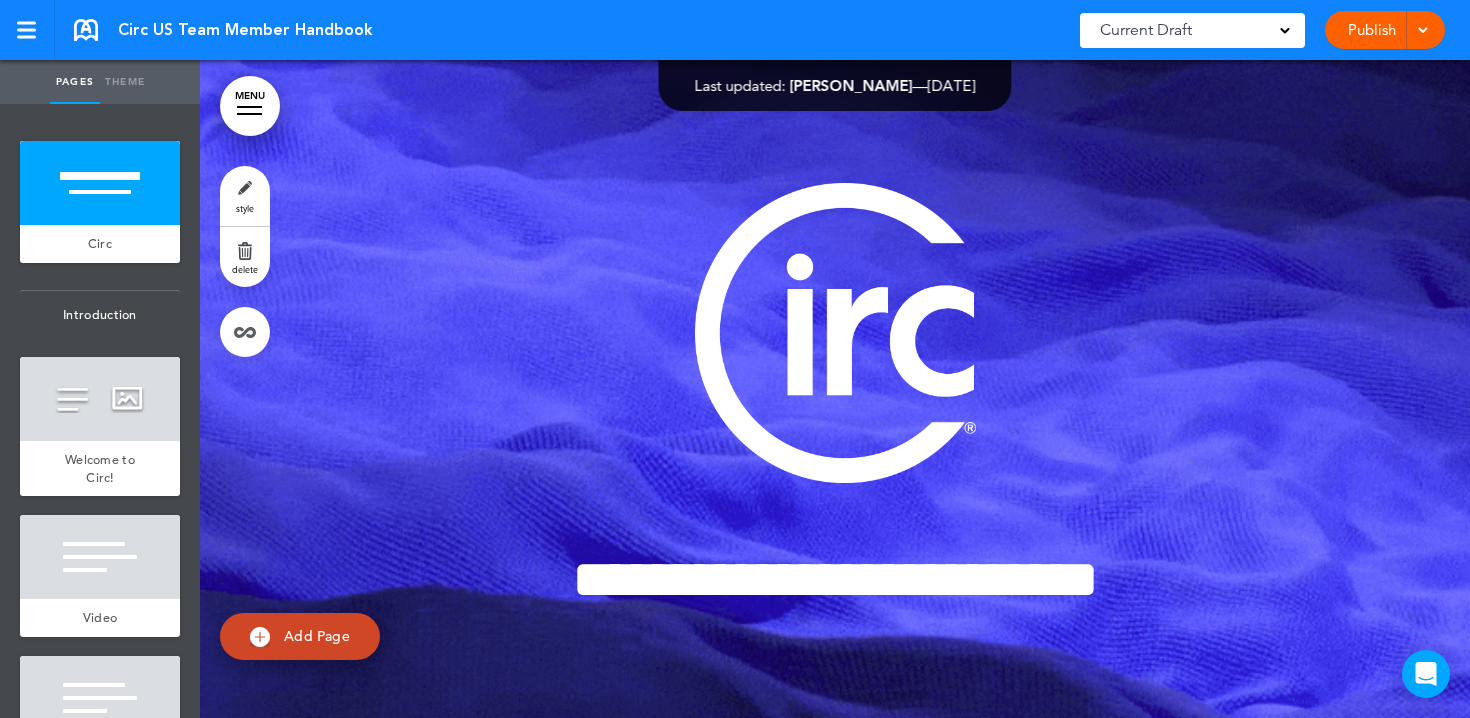 click on "MENU" at bounding box center (250, 106) 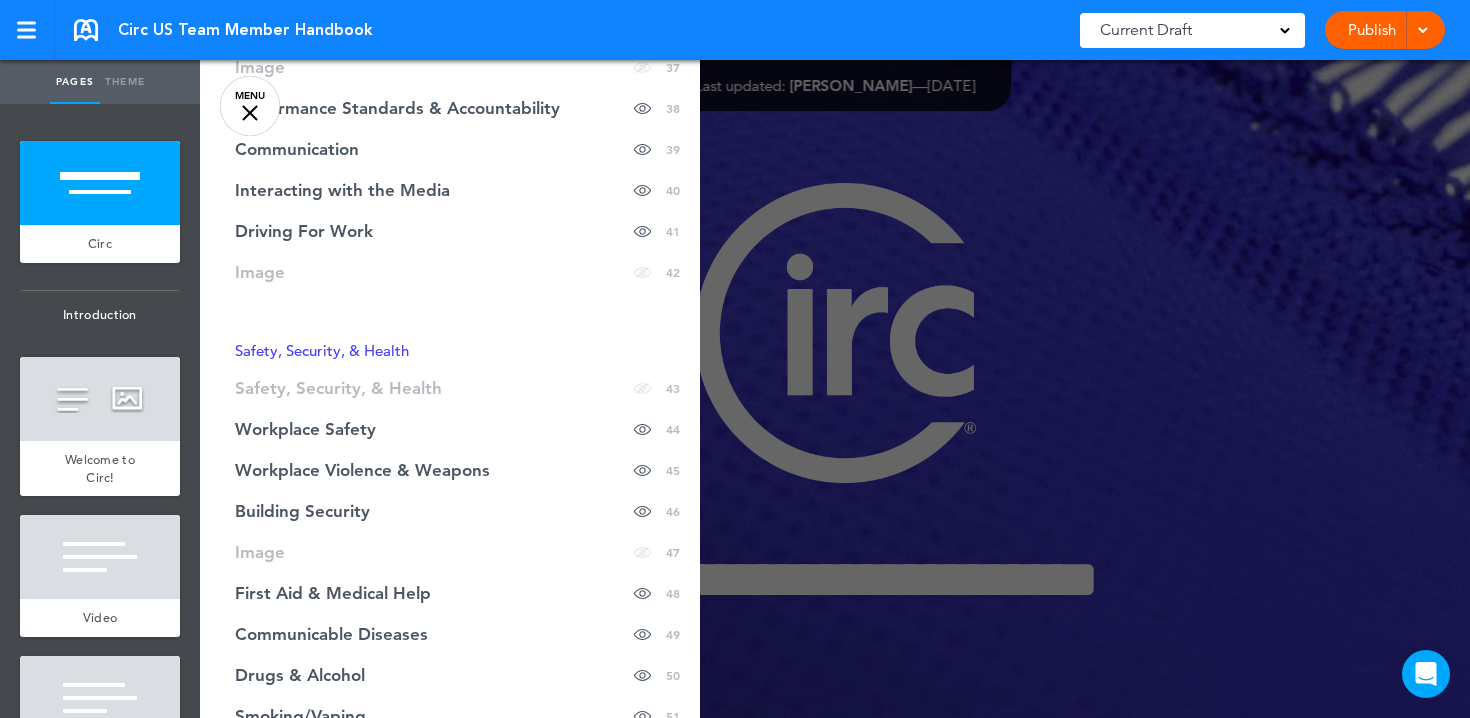 scroll, scrollTop: 1995, scrollLeft: 0, axis: vertical 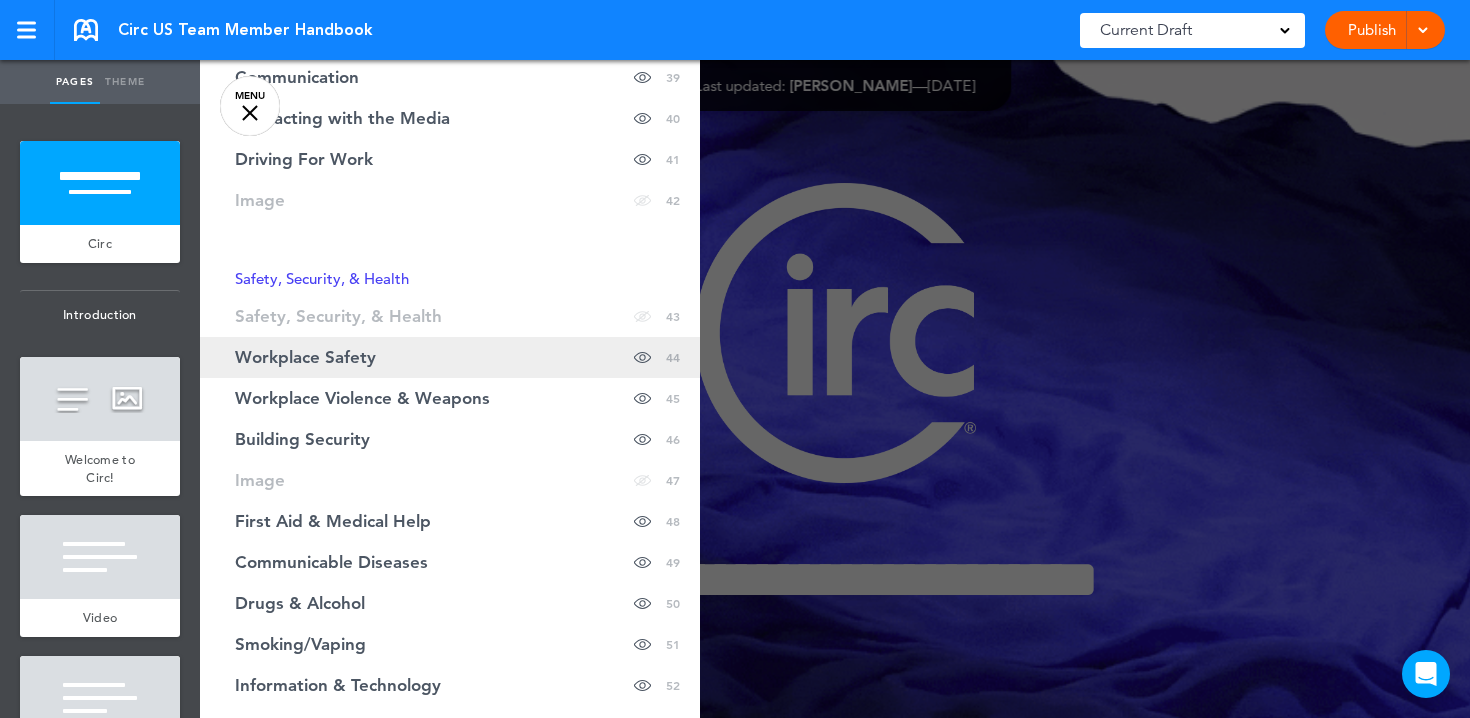 click on "Workplace Safety" at bounding box center (305, 357) 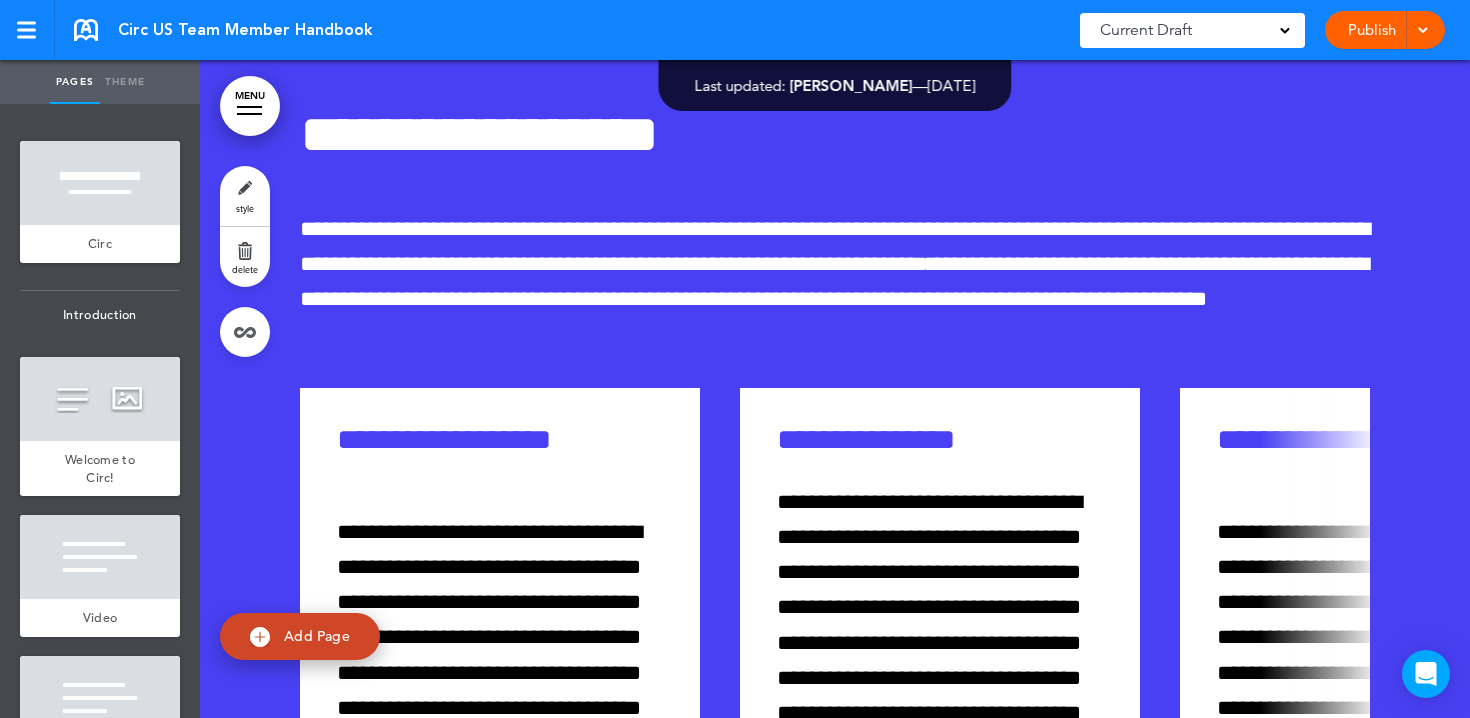 scroll, scrollTop: 53434, scrollLeft: 0, axis: vertical 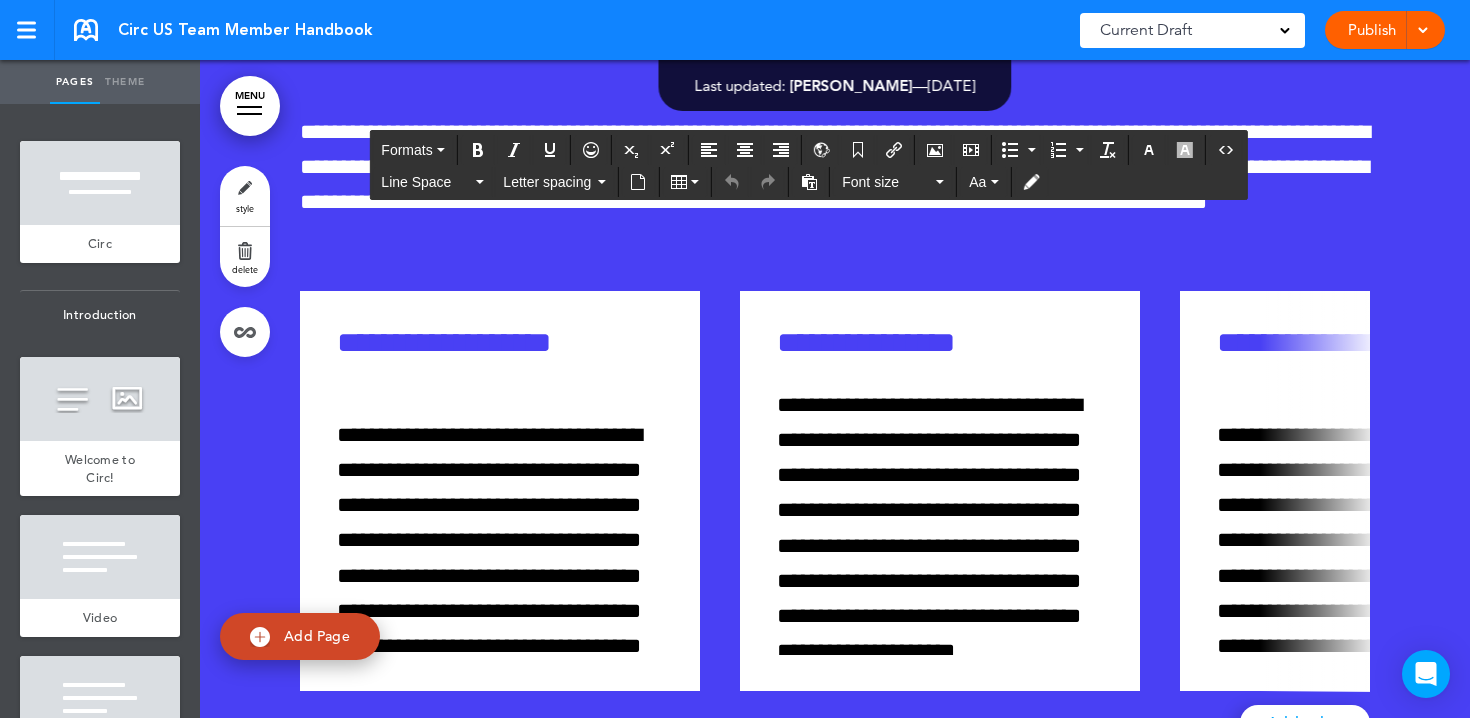 click on "**********" at bounding box center [473, -1839] 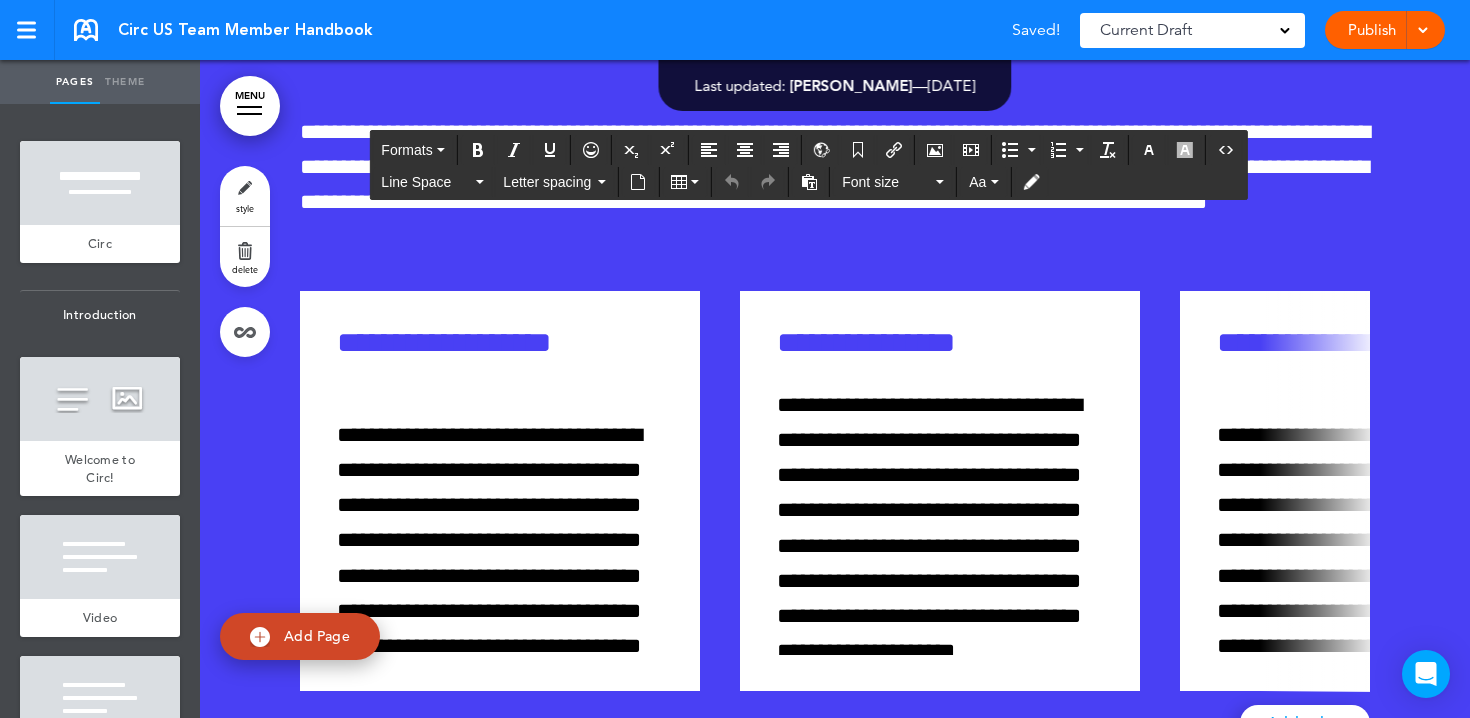 click on "**********" at bounding box center (478, -1590) 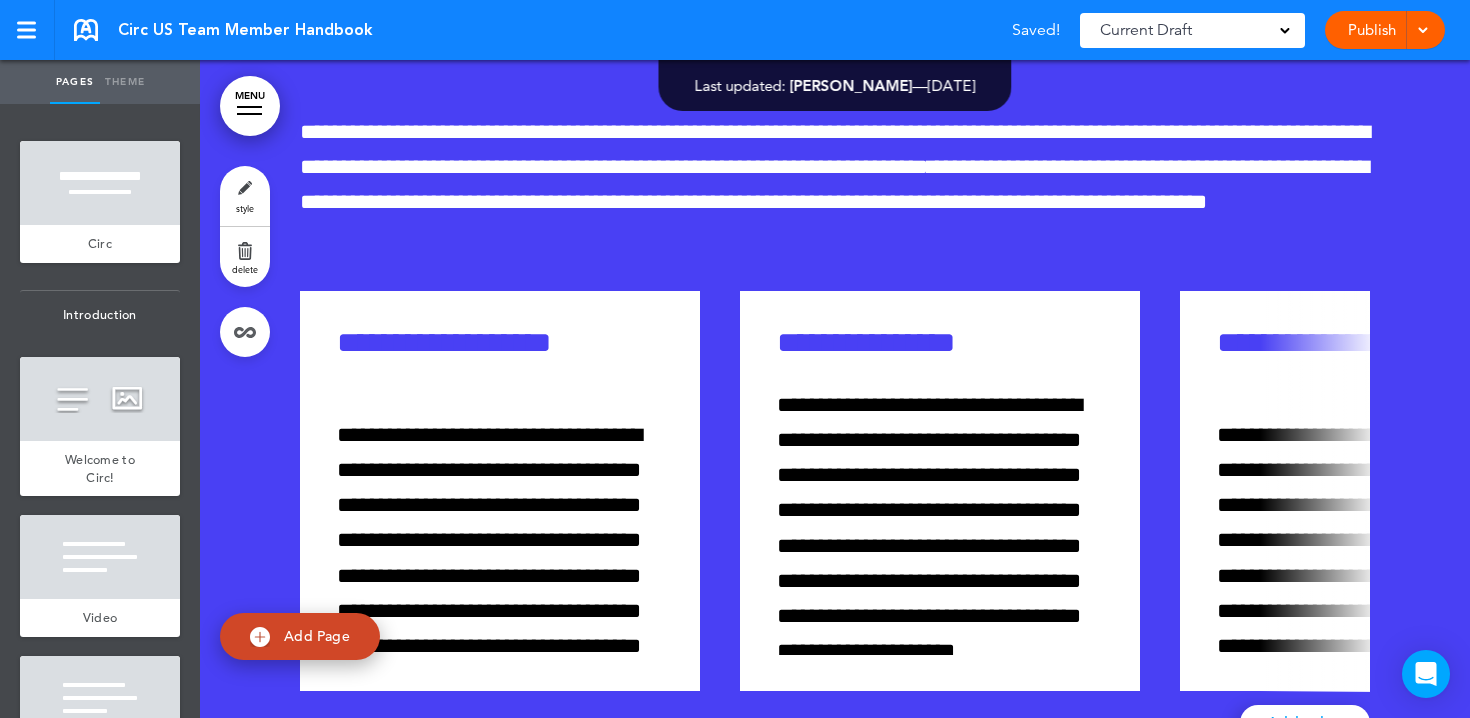 scroll, scrollTop: 73, scrollLeft: 0, axis: vertical 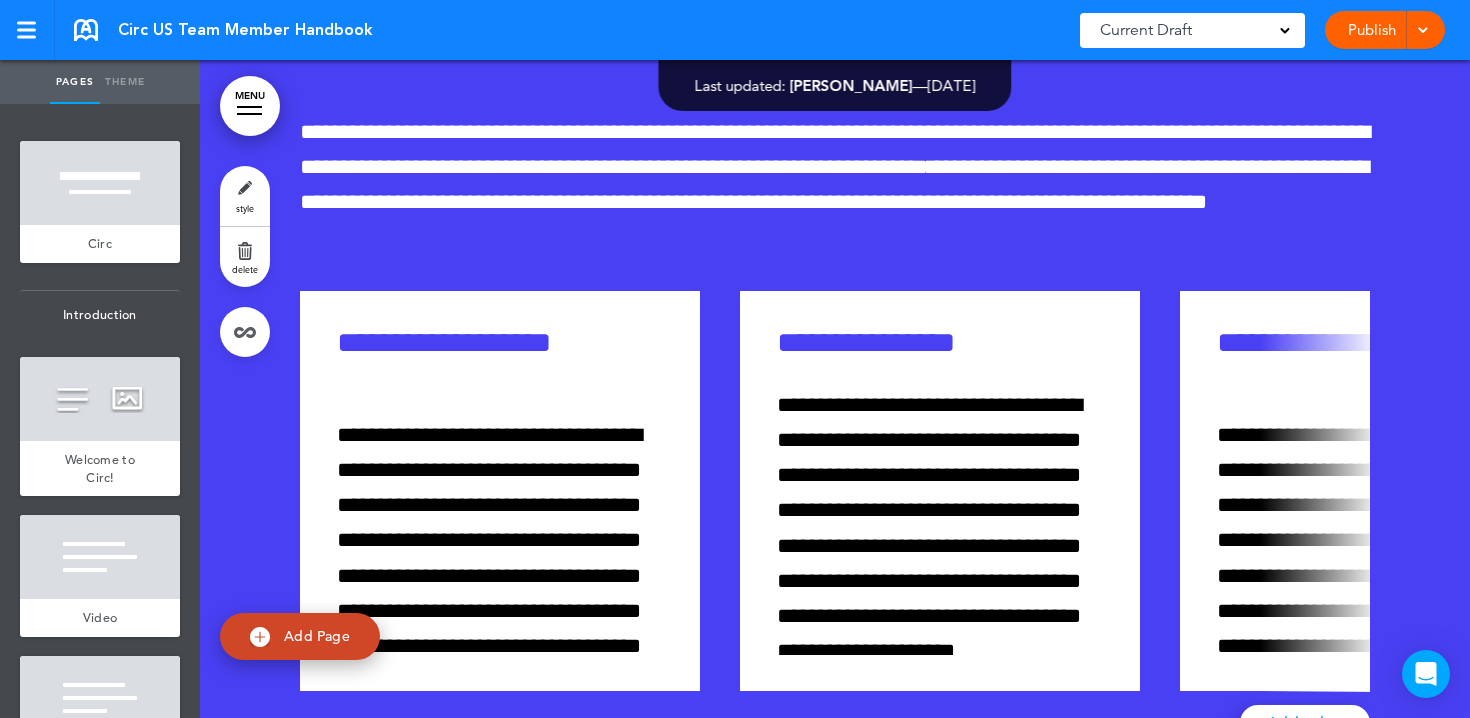 click on "**********" at bounding box center [1064, -1758] 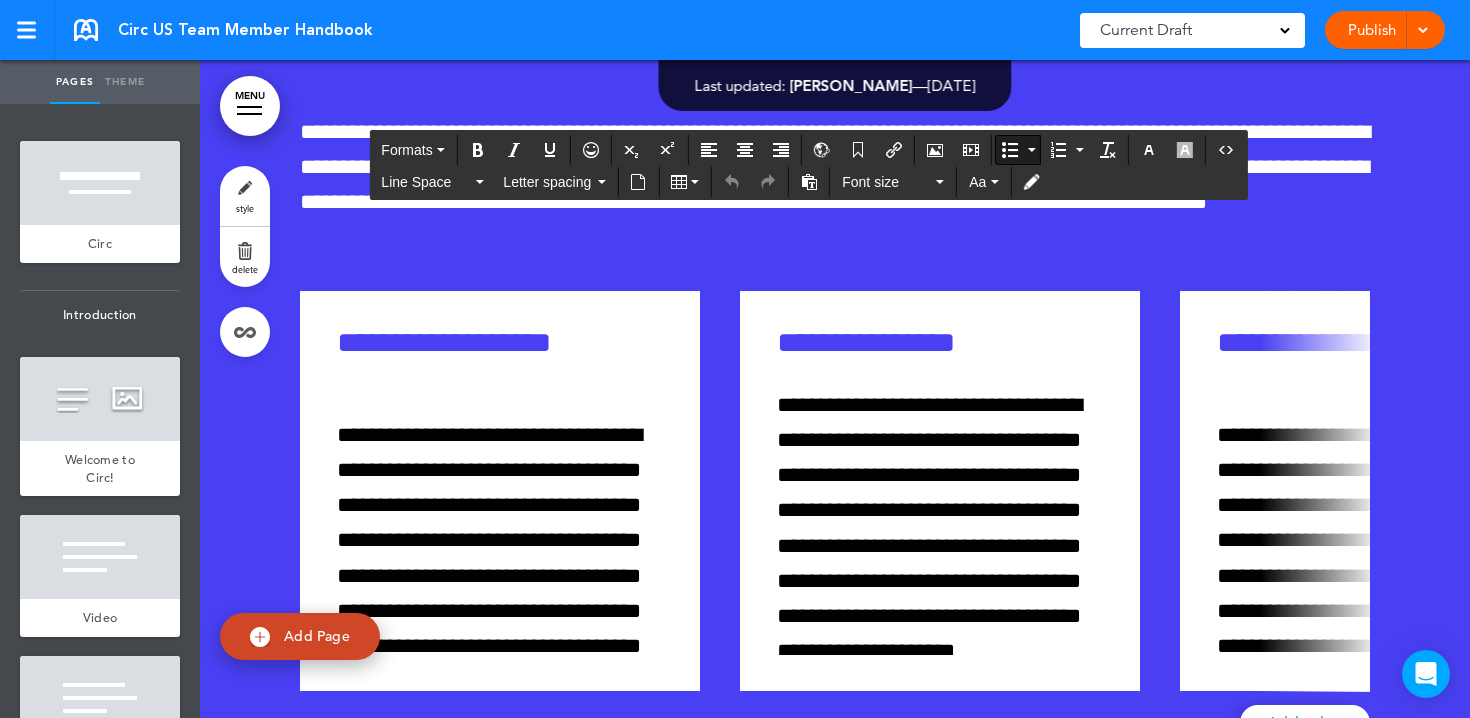 type 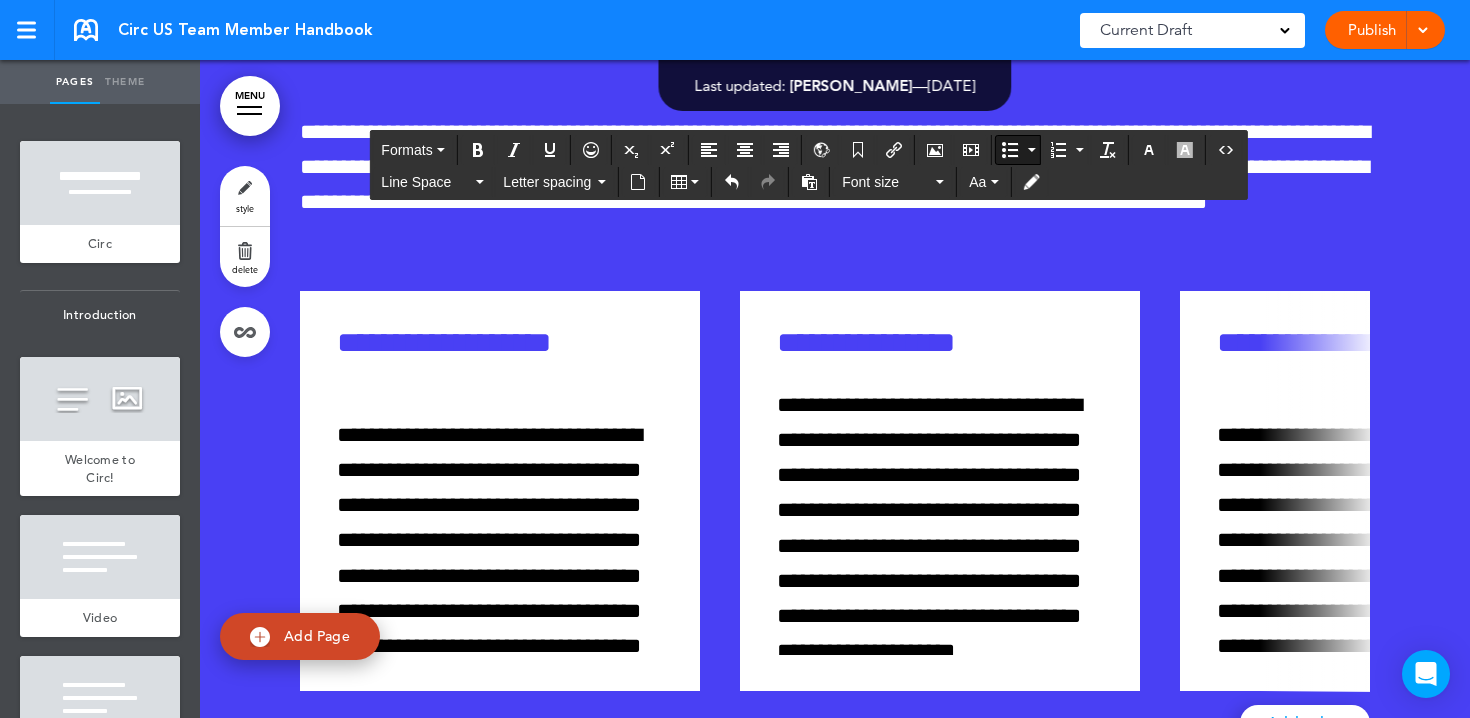 click at bounding box center (835, -1895) 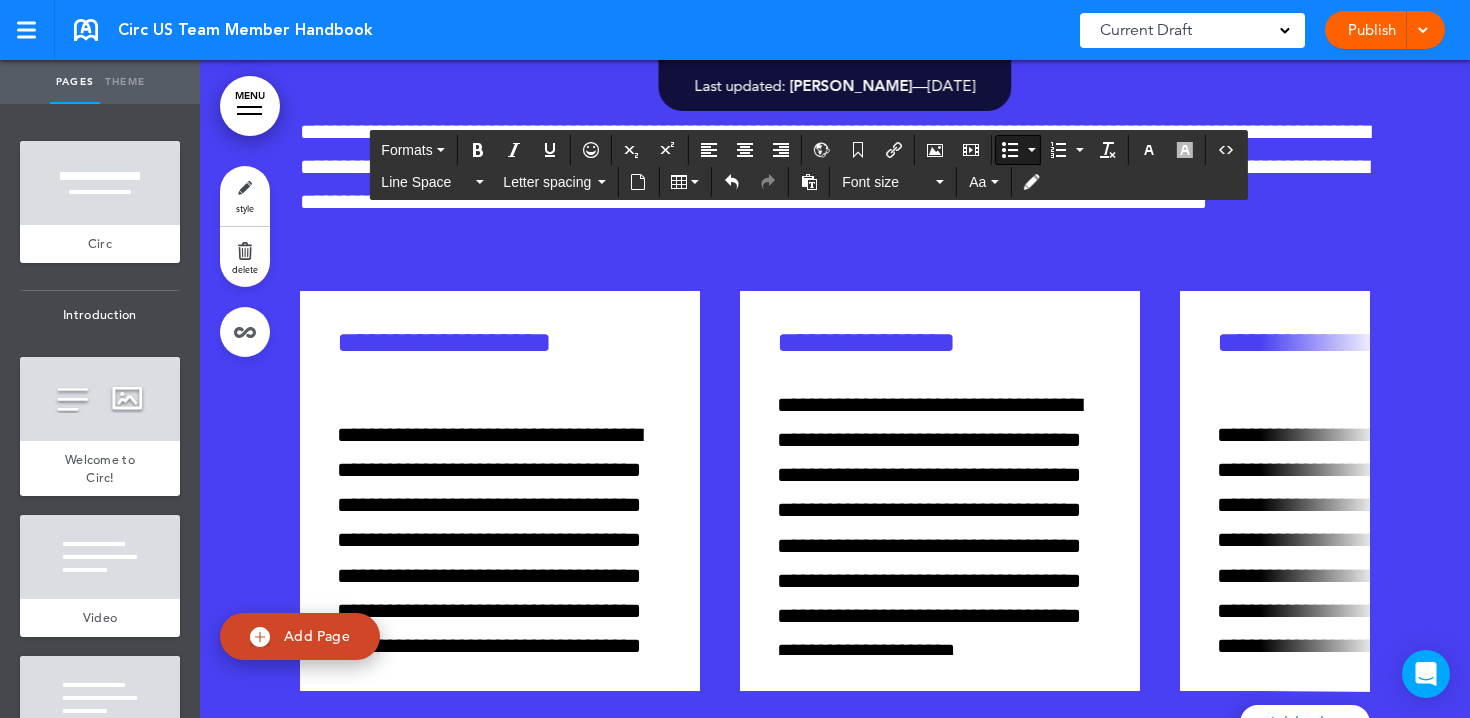 click on "**********" at bounding box center (1064, -1804) 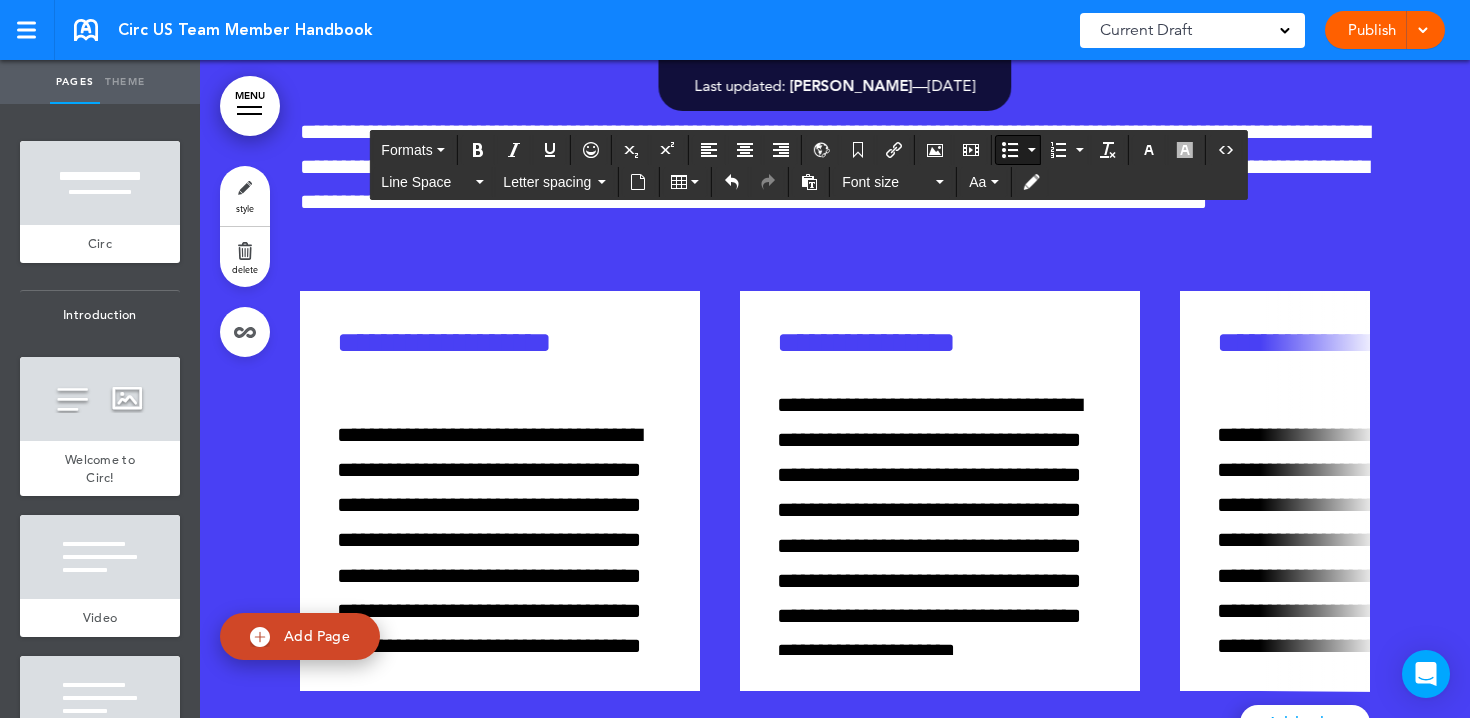 click on "**********" at bounding box center [1064, -1804] 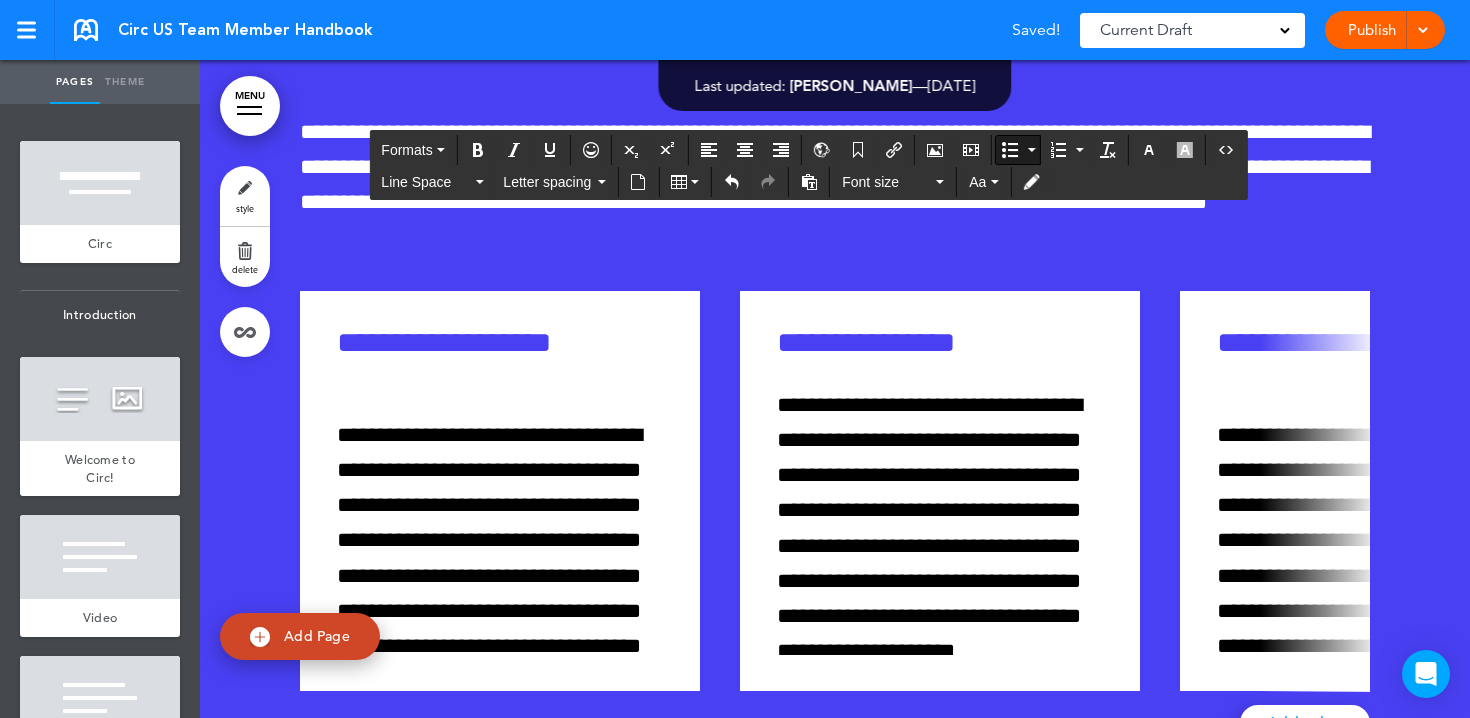drag, startPoint x: 1091, startPoint y: 269, endPoint x: 988, endPoint y: 276, distance: 103.23759 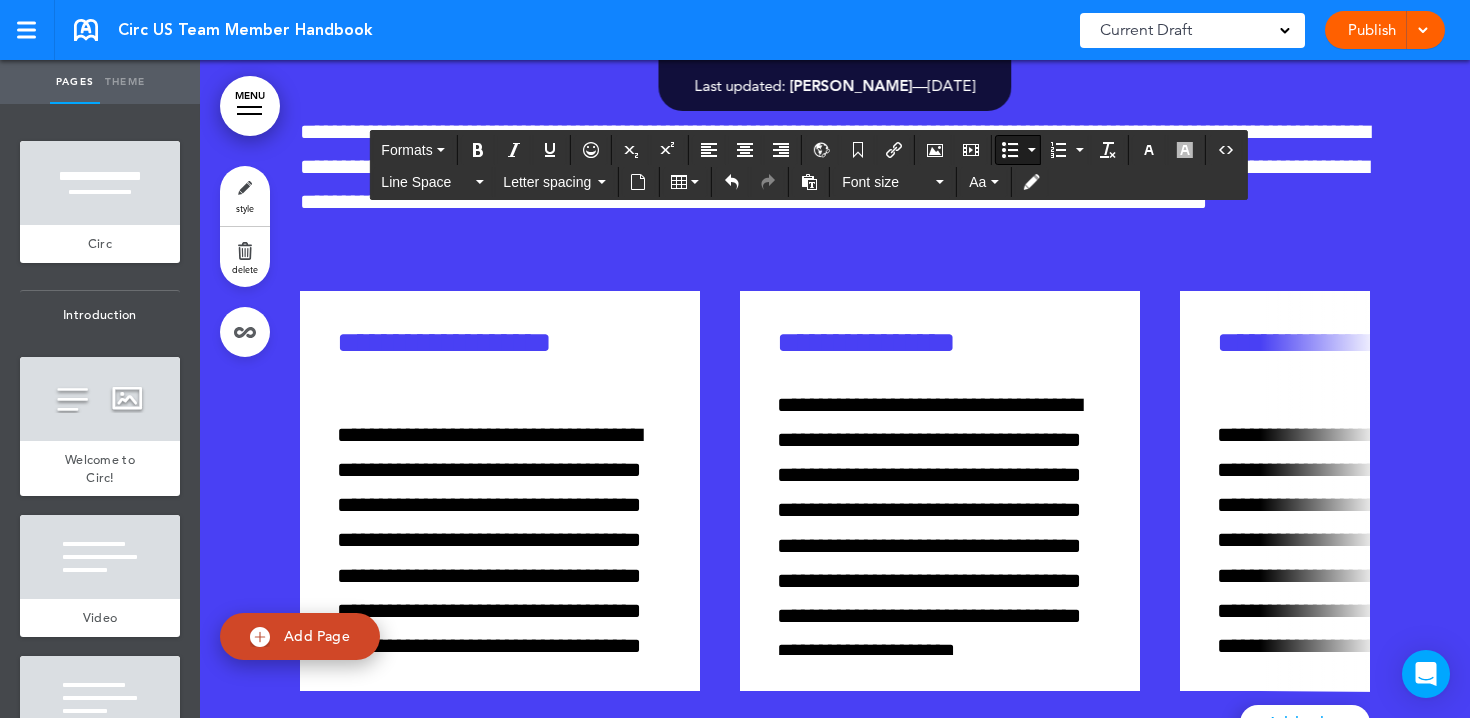 click at bounding box center [835, -1895] 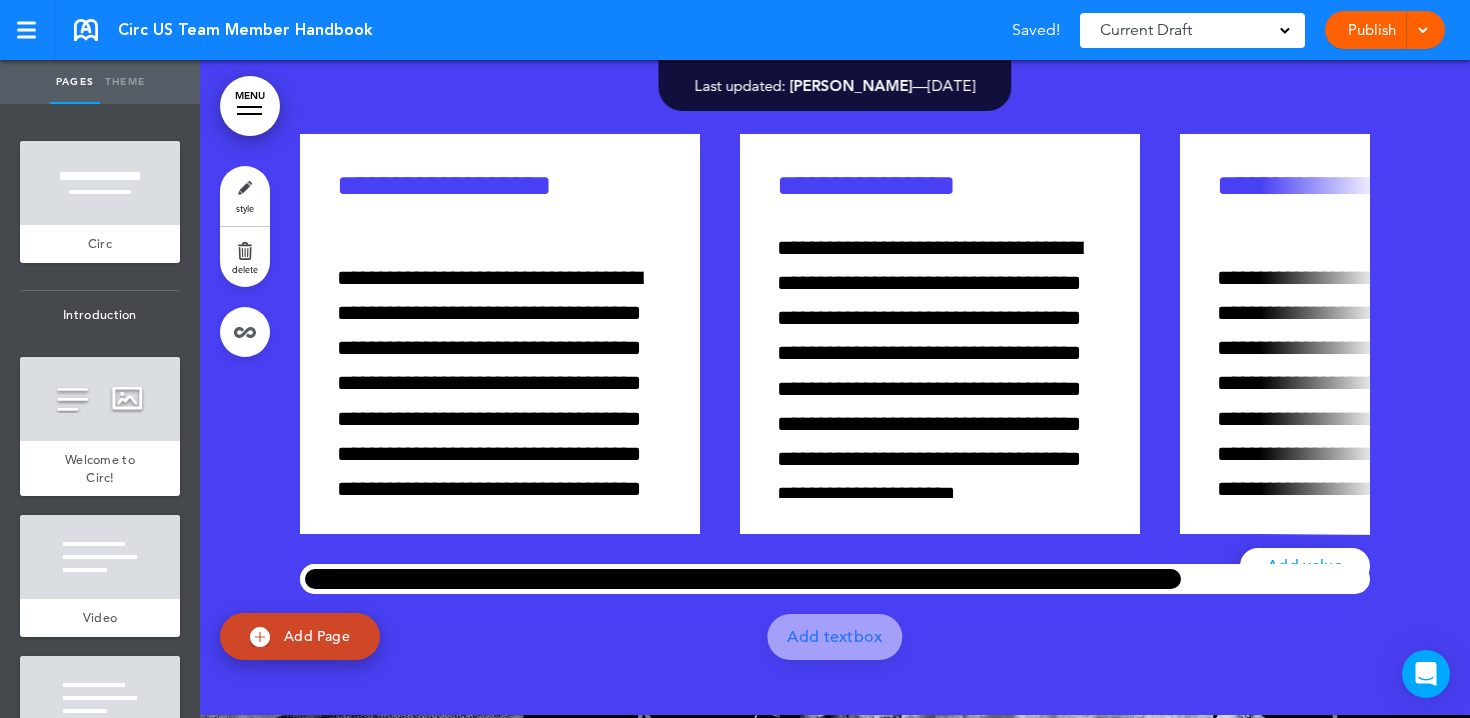 scroll, scrollTop: 53615, scrollLeft: 0, axis: vertical 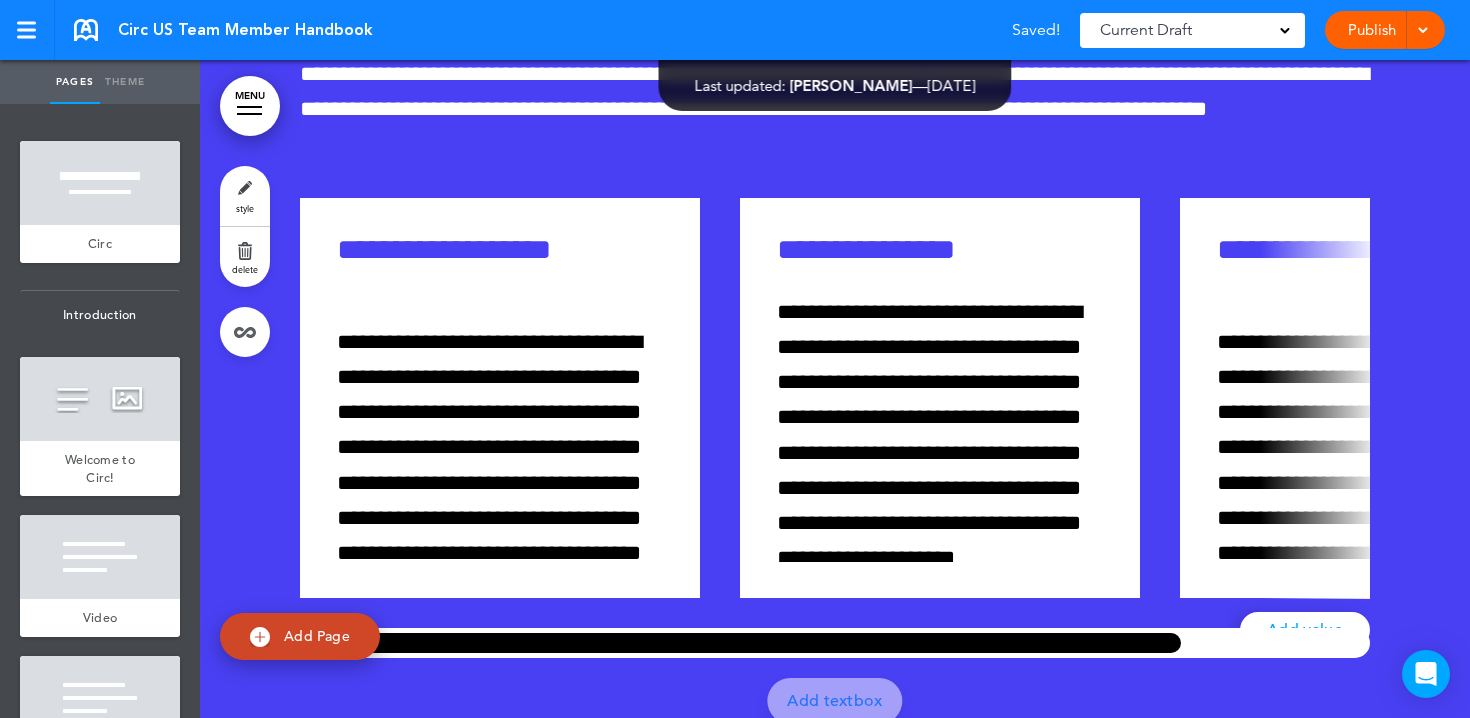 click at bounding box center [1420, 30] 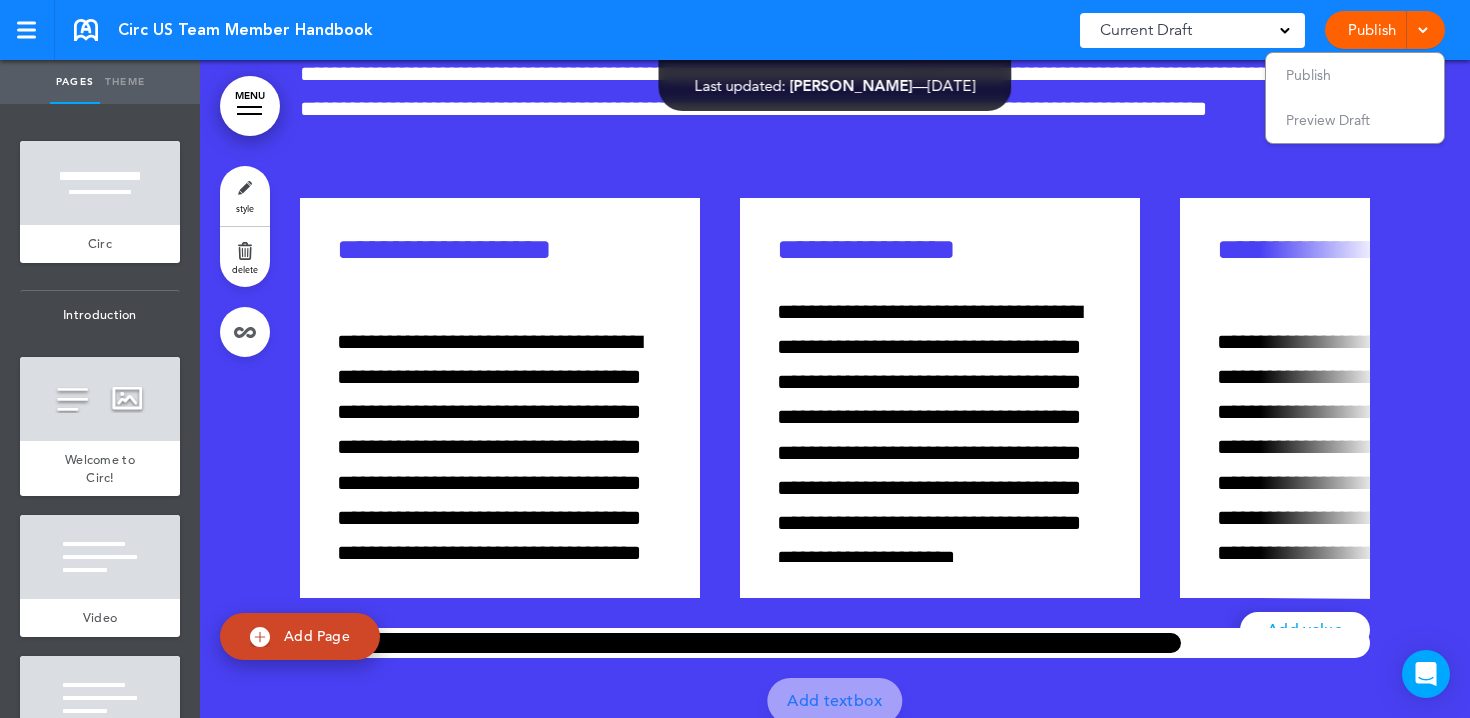 click at bounding box center [835, -1988] 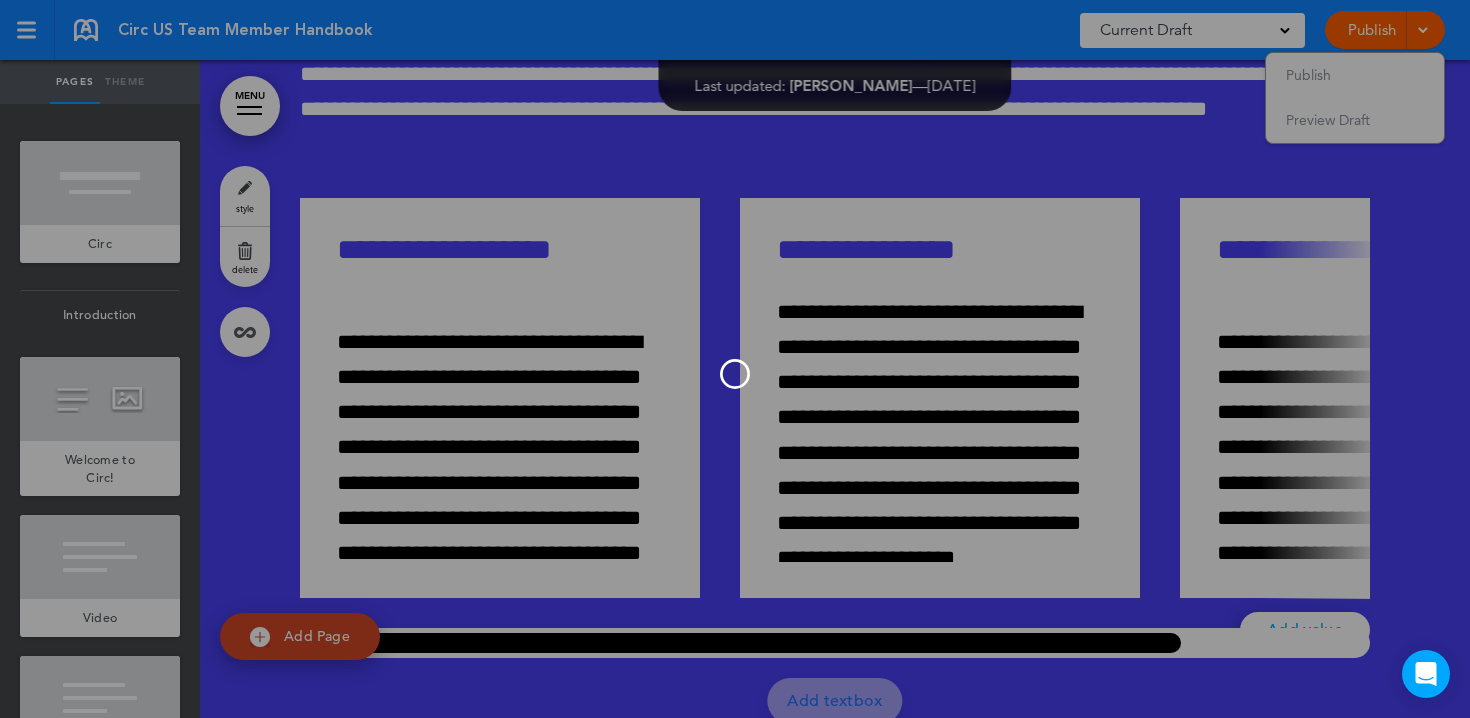 scroll, scrollTop: 0, scrollLeft: 0, axis: both 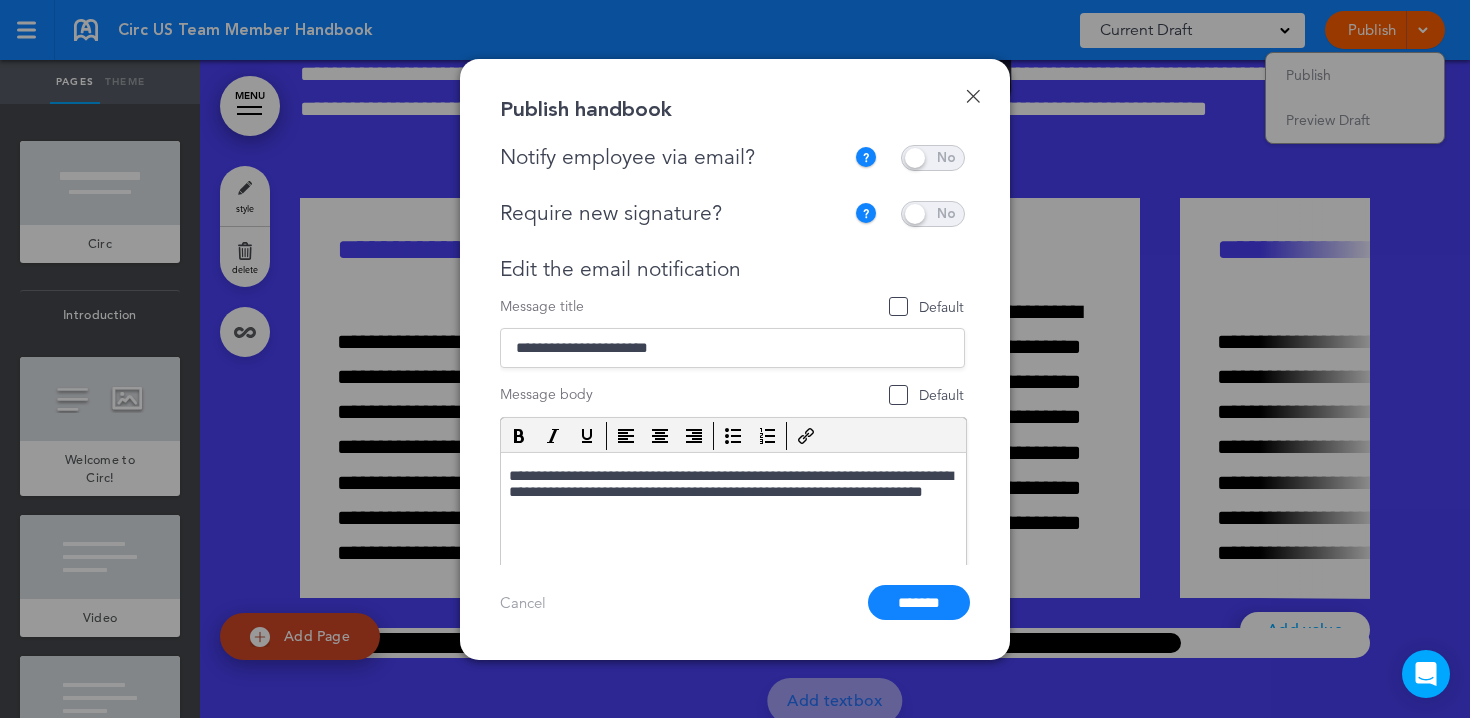 click at bounding box center (933, 158) 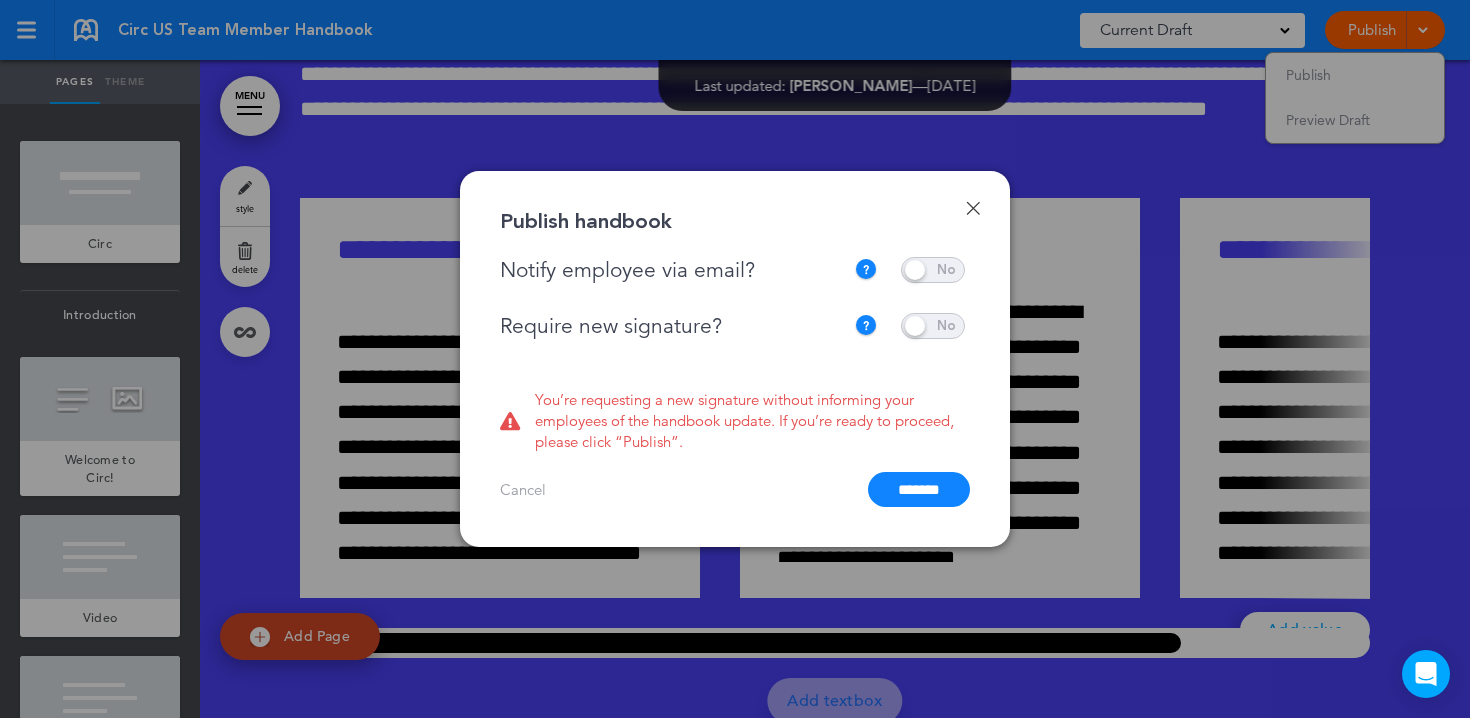 click at bounding box center (933, 326) 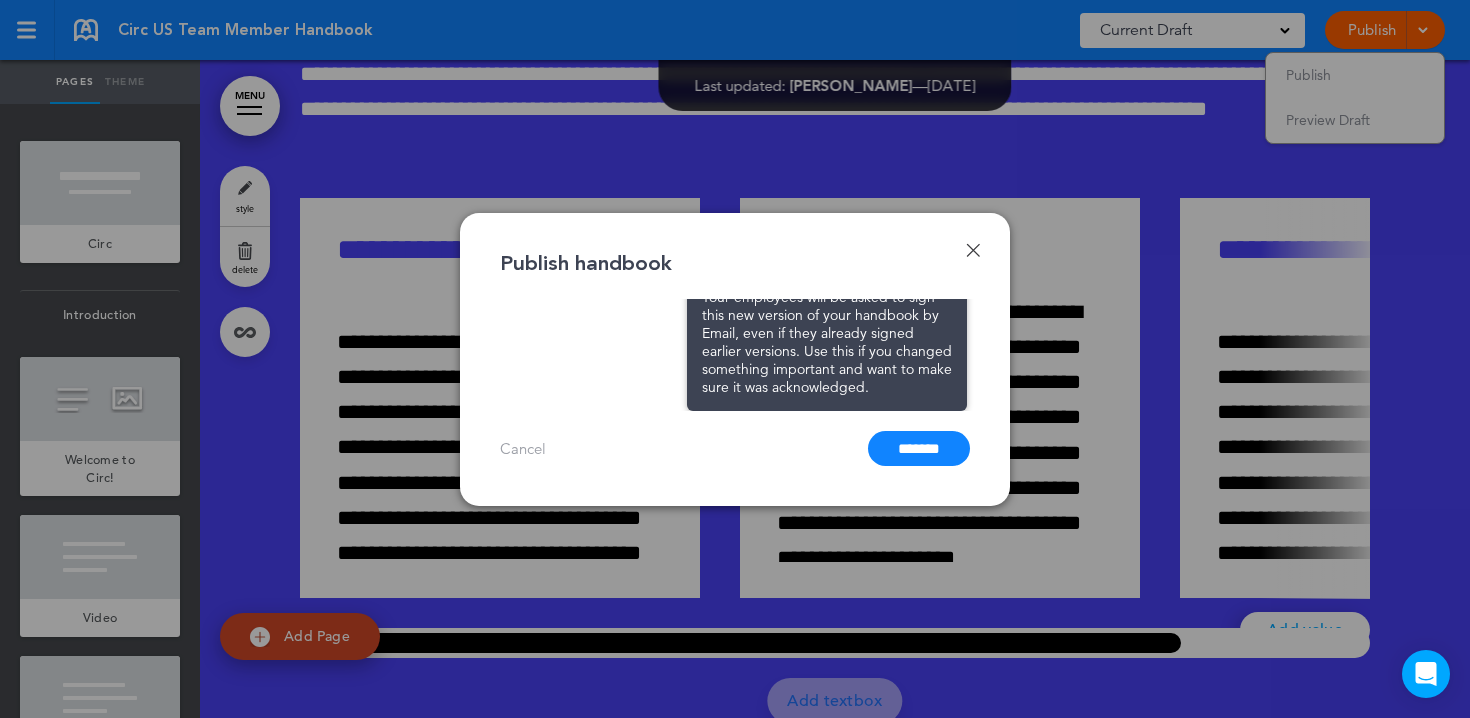 scroll, scrollTop: 0, scrollLeft: 0, axis: both 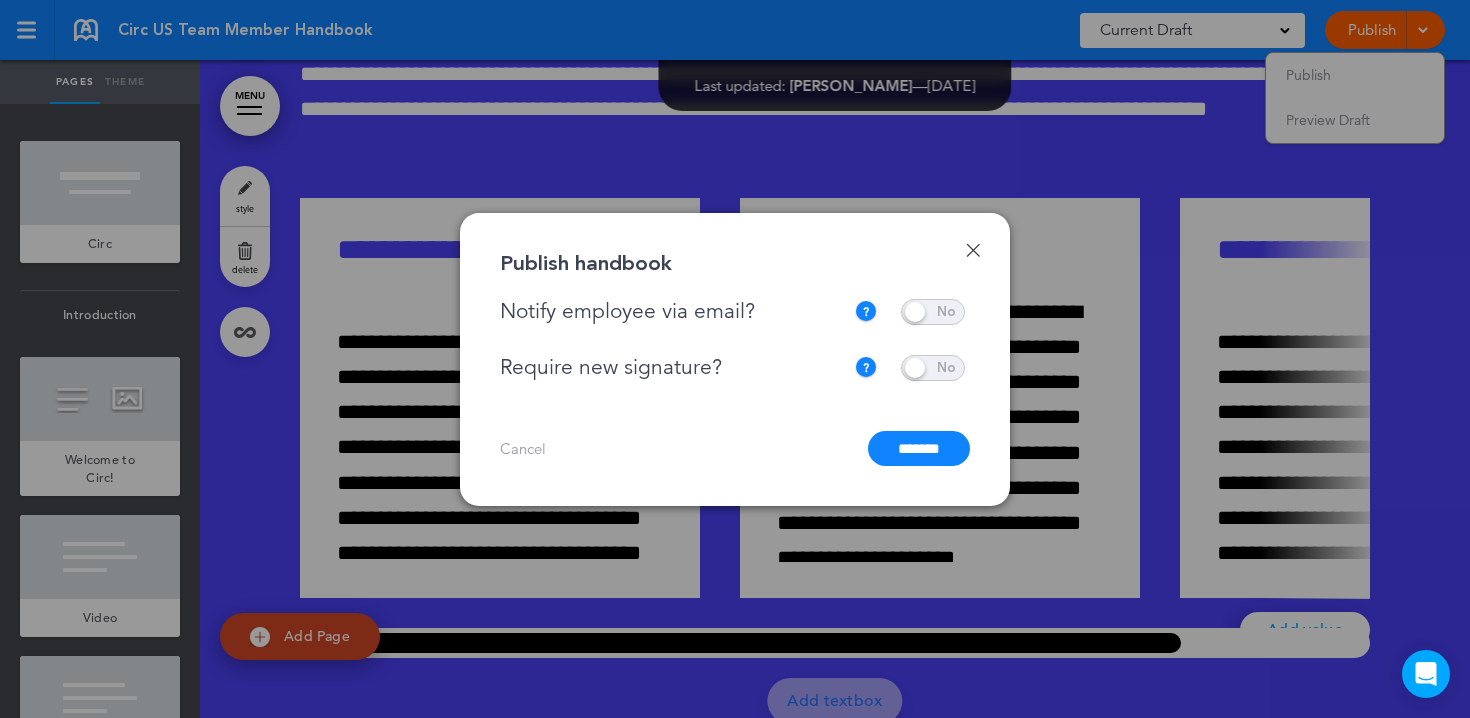 click on "Done
Publish handbook
Notify employee via email?
If this handbook is ready to view by employees, please send a short note to everyone that has access this handbook.
Require new signature?
Your employees will be asked to sign this new version of your handbook by Email, even if they already signed earlier versions. Use this if you changed something important and want to make sure it was acknowledged.
Edit the email notification
Message title
Default
Default" at bounding box center (735, 359) 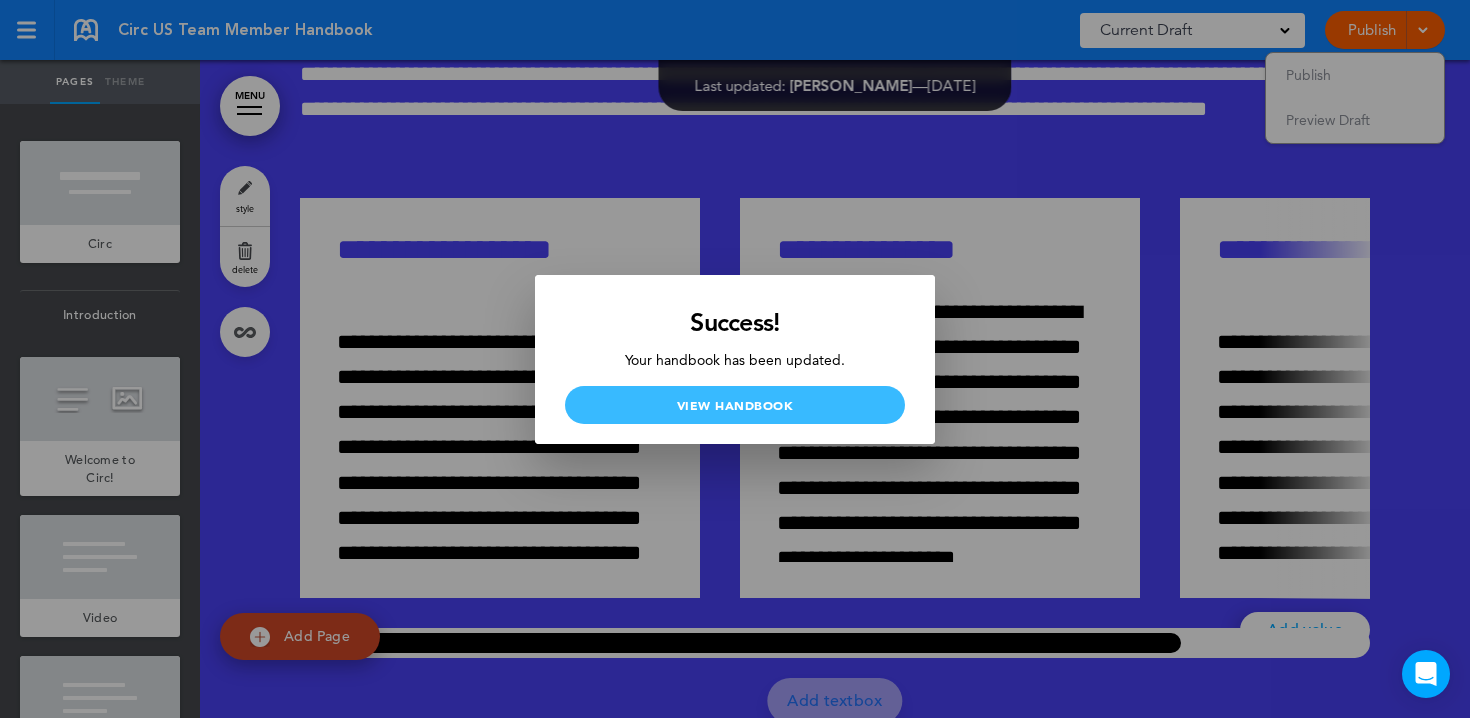click on "View Handbook" at bounding box center (735, 405) 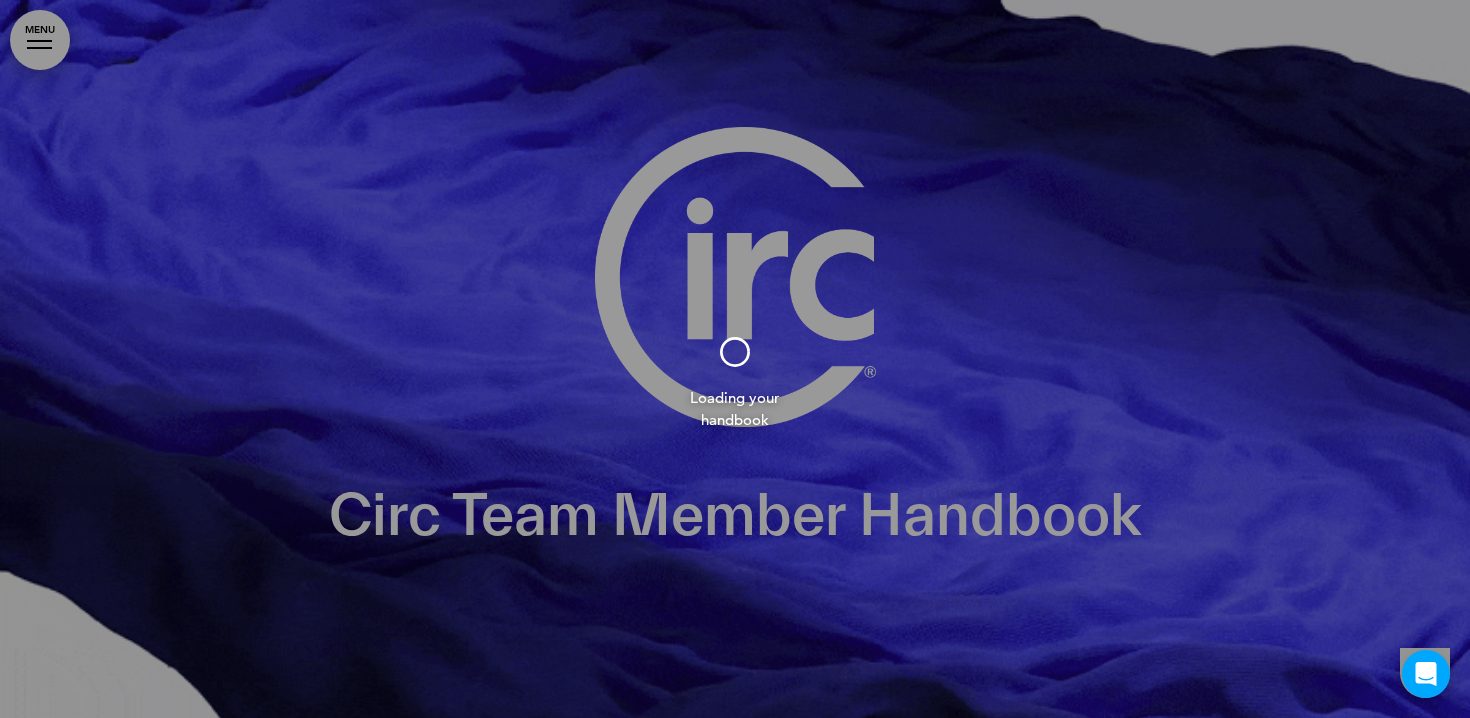 scroll, scrollTop: 0, scrollLeft: 0, axis: both 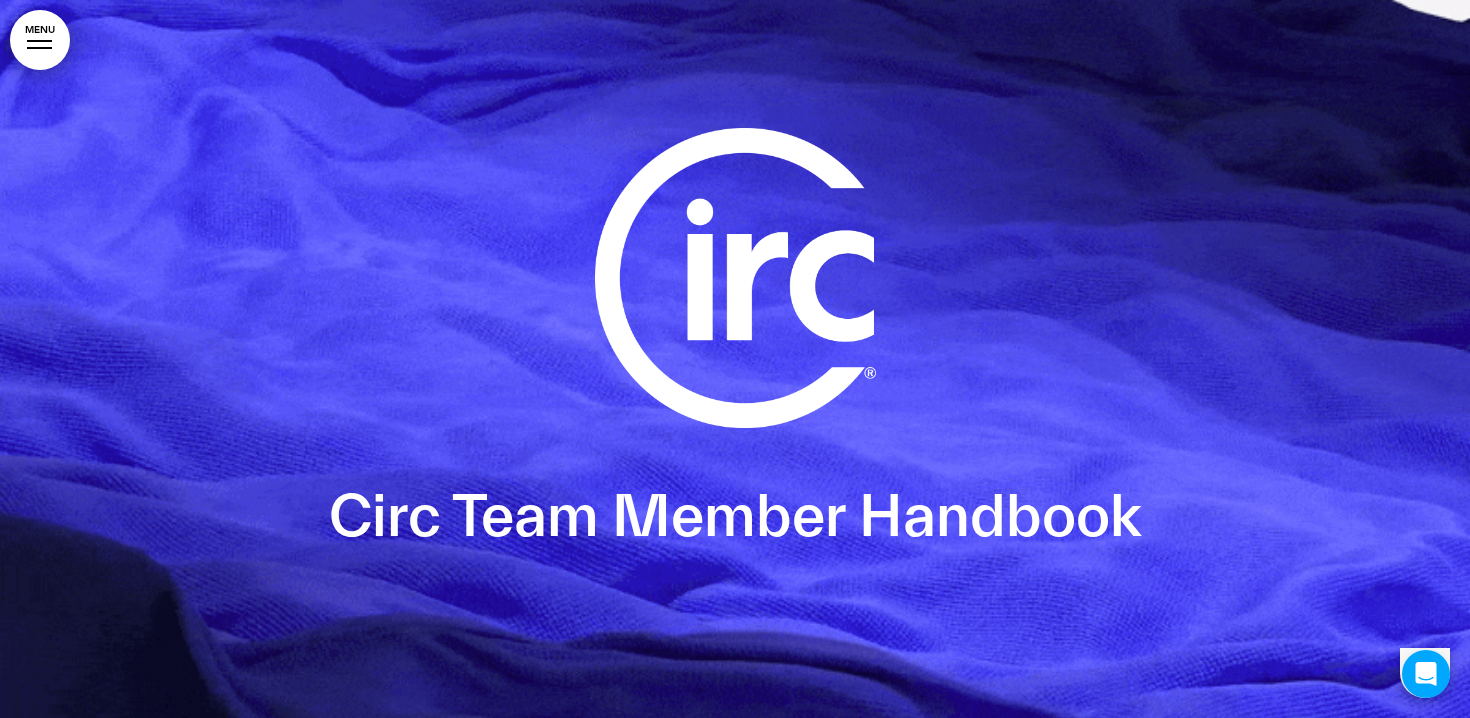 click on "MENU" at bounding box center [40, 40] 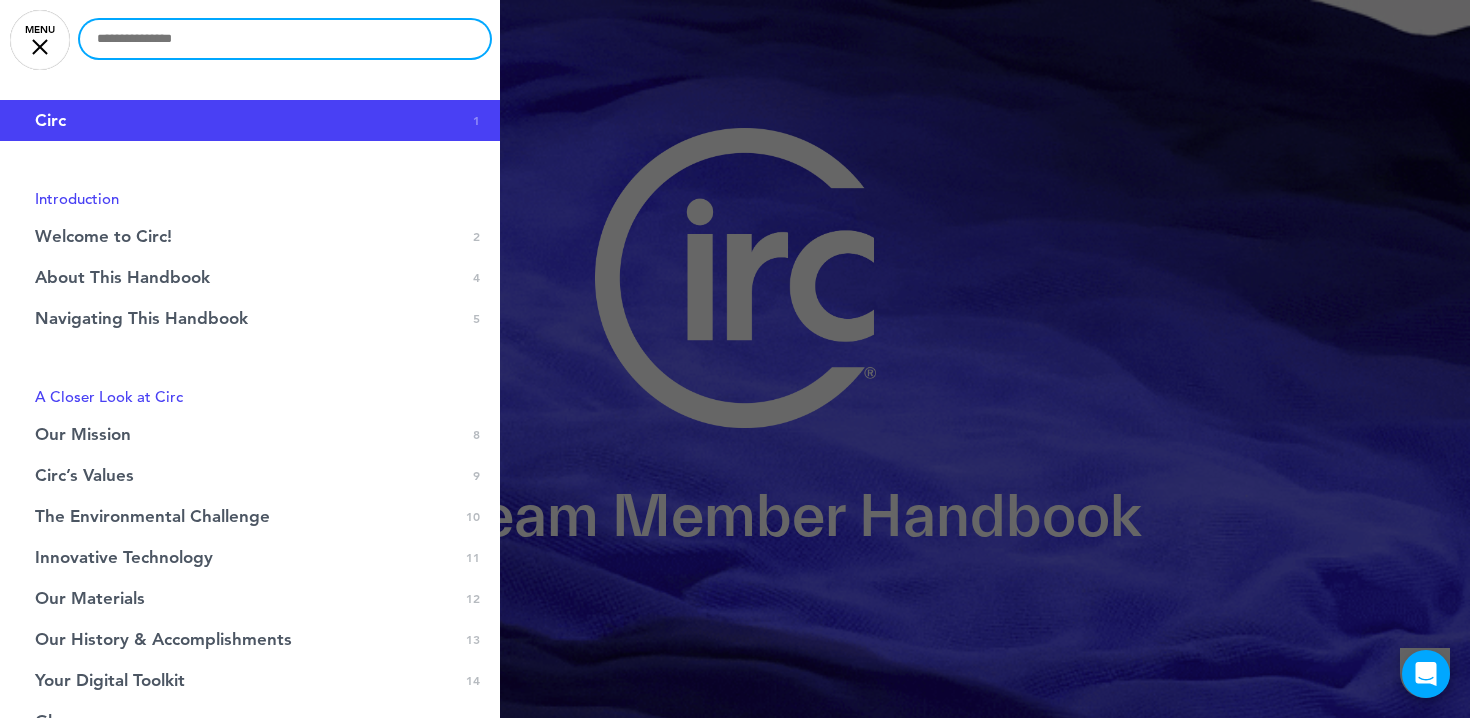 click at bounding box center (285, 39) 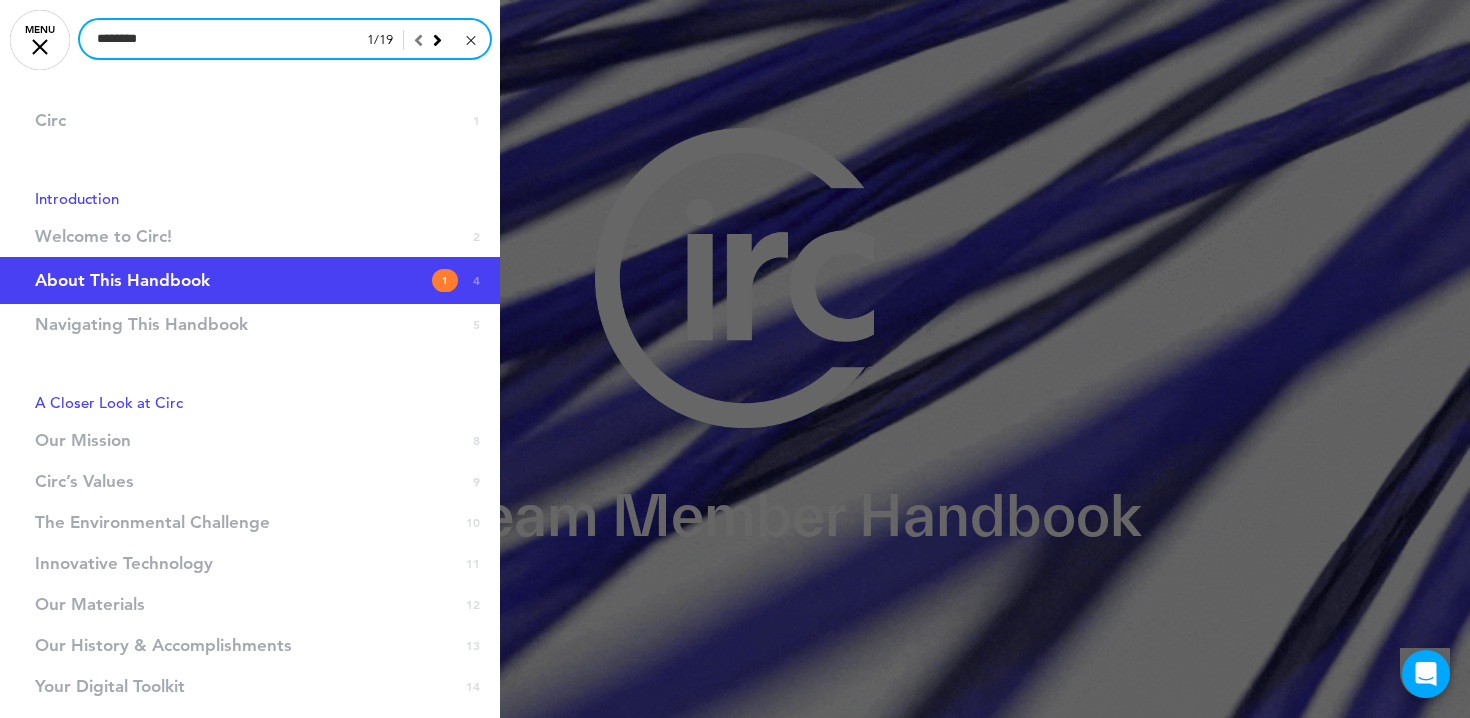 scroll, scrollTop: 2160, scrollLeft: 0, axis: vertical 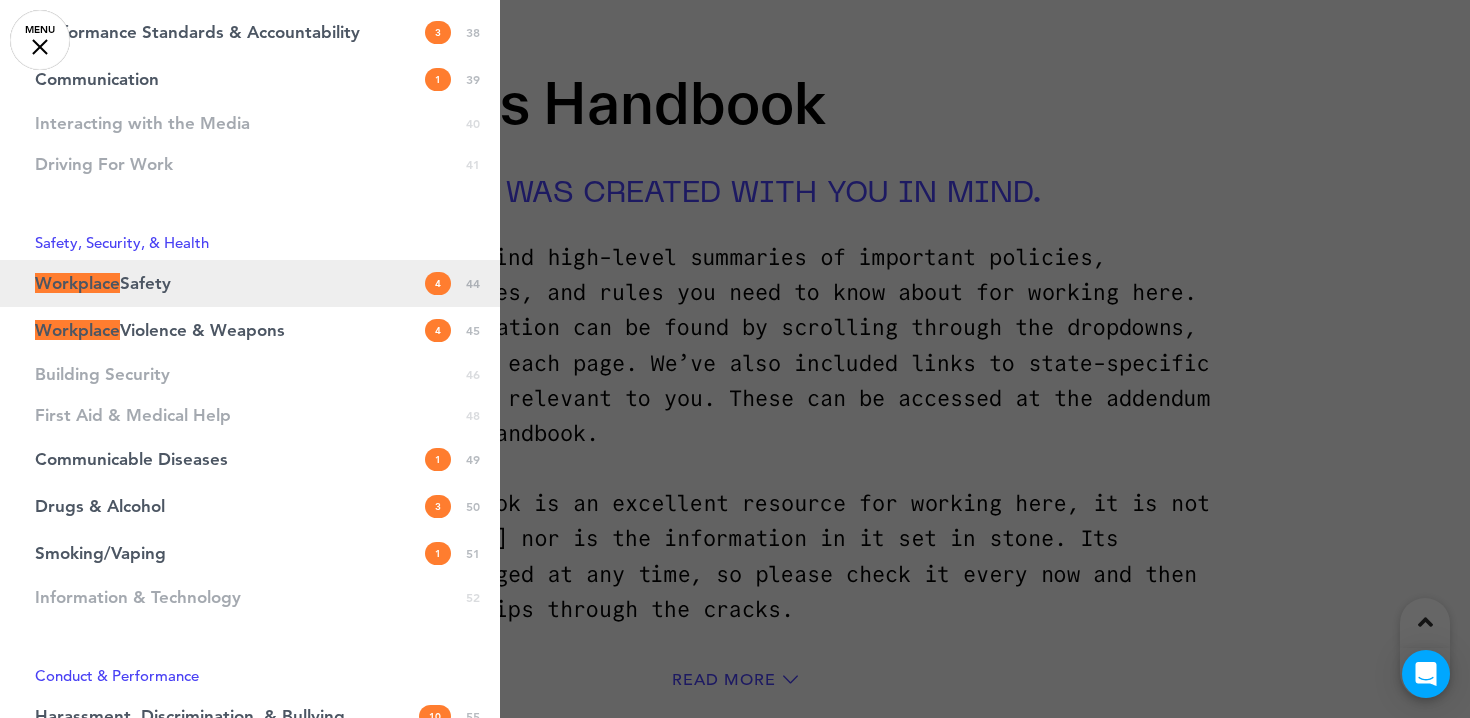type on "*********" 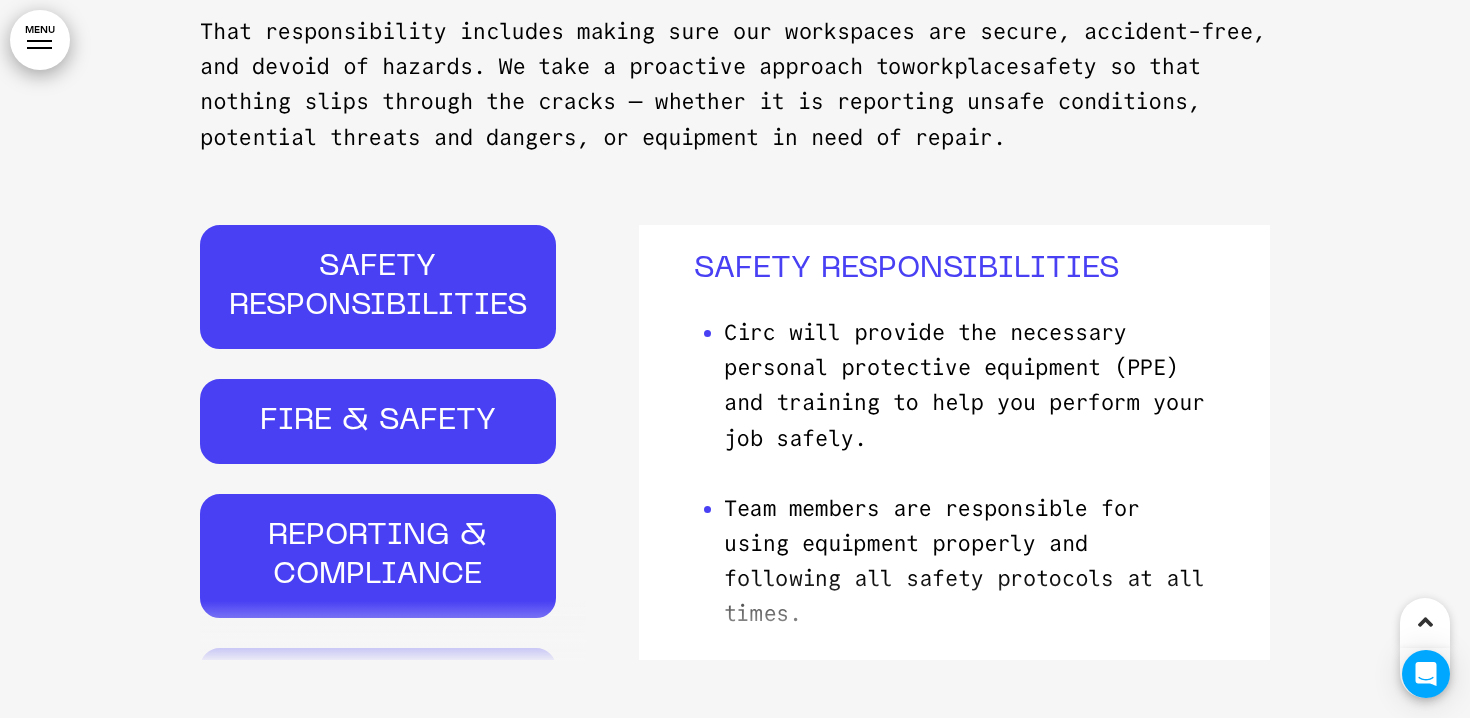 scroll, scrollTop: 47424, scrollLeft: 0, axis: vertical 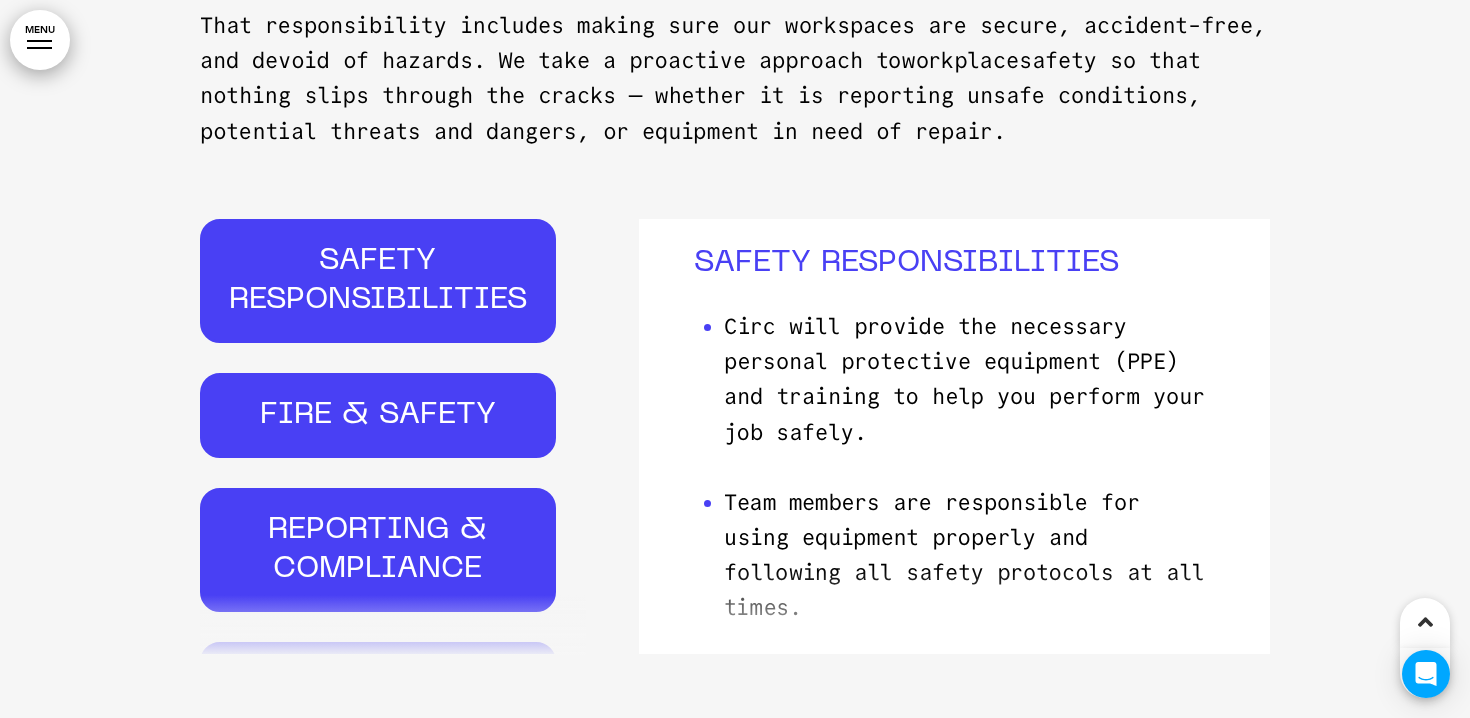 click on "Safety Responsibilities" at bounding box center (378, 281) 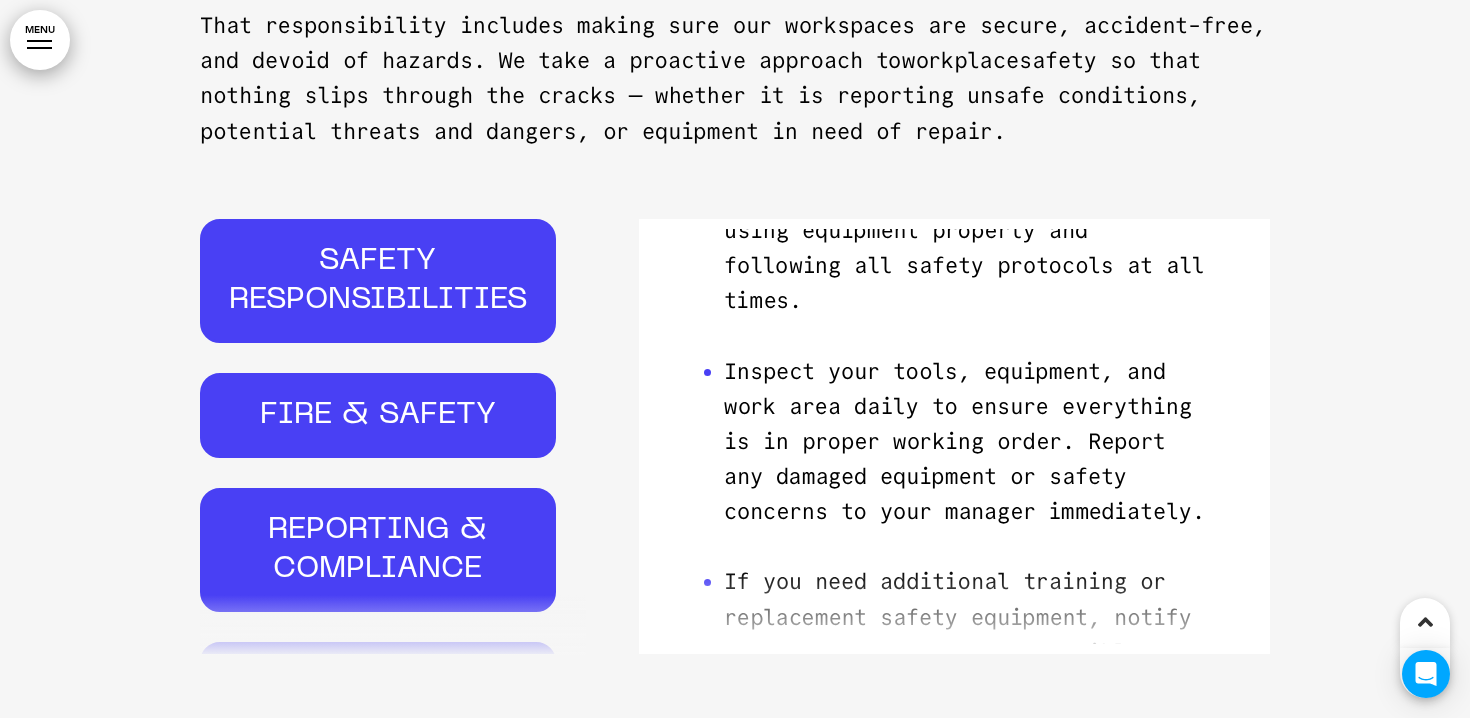scroll, scrollTop: 308, scrollLeft: 0, axis: vertical 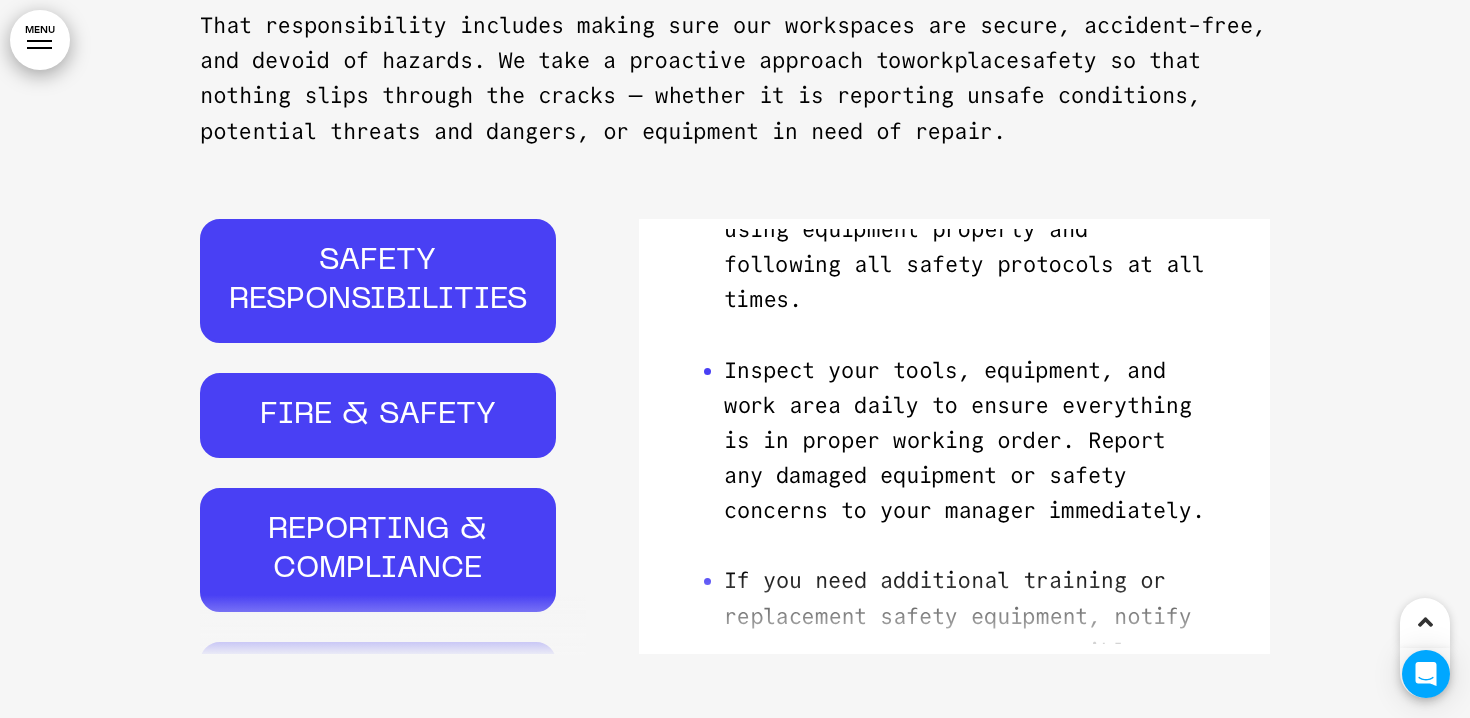 click on "Reporting & Compliance" at bounding box center [378, 550] 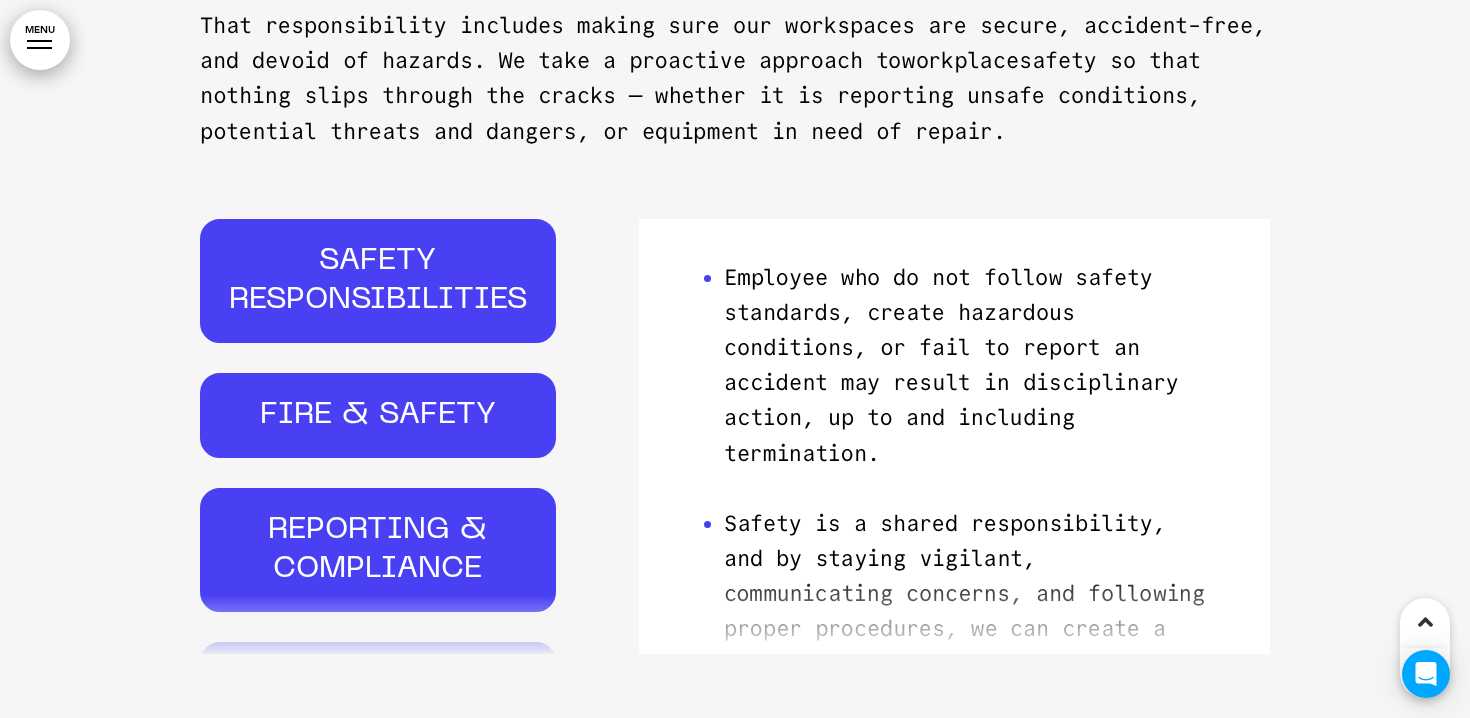 scroll, scrollTop: 188, scrollLeft: 0, axis: vertical 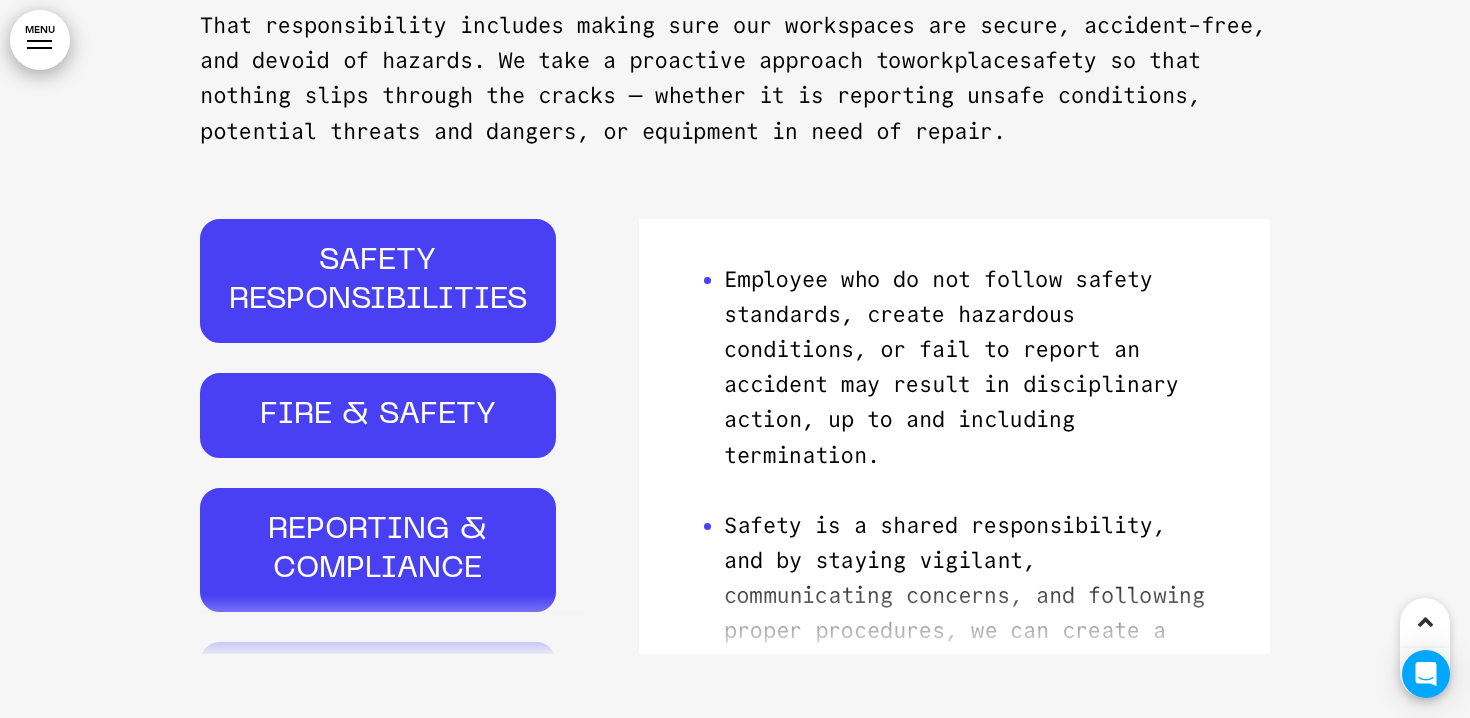 click on "Employee who do not follow safety standards, create hazardous conditions, or fail to report an accident may result in disciplinary action, up to and including termination." at bounding box center [969, 367] 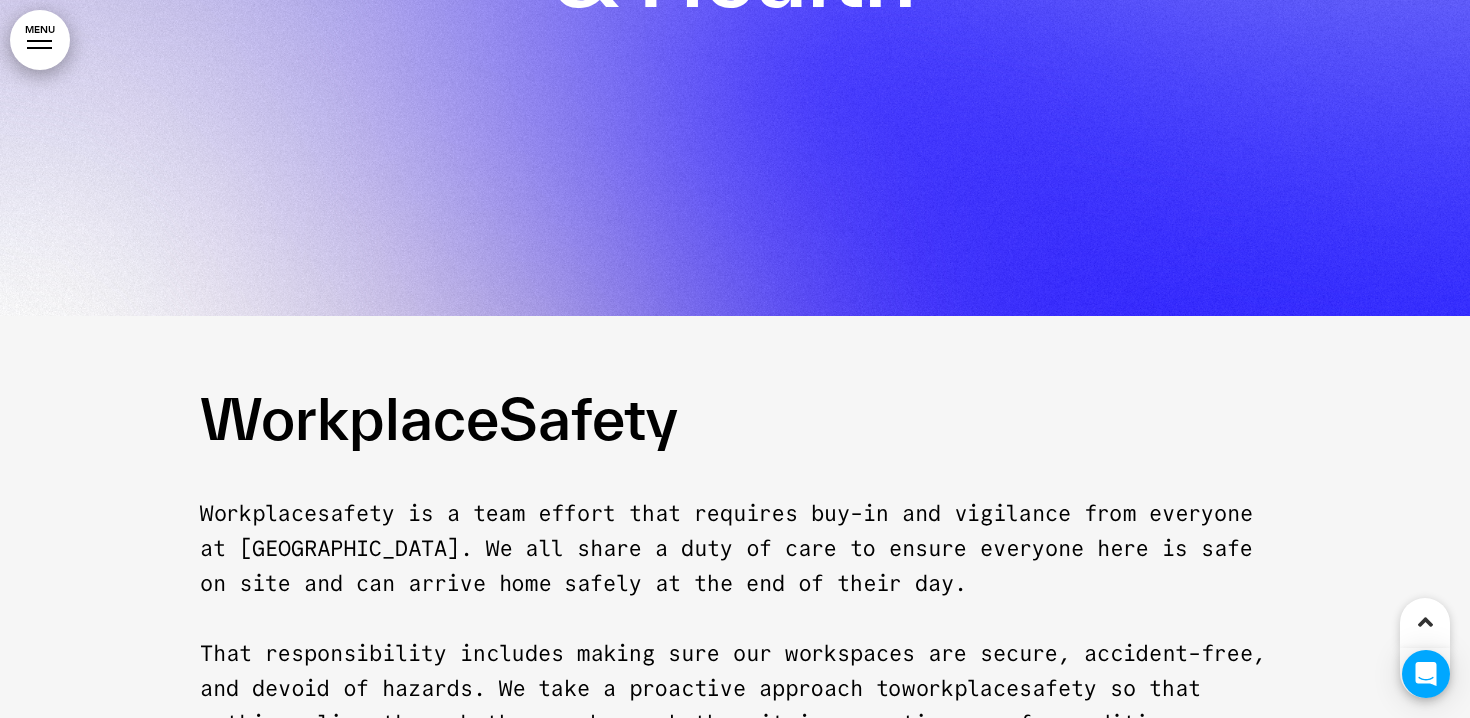 scroll, scrollTop: 45799, scrollLeft: 0, axis: vertical 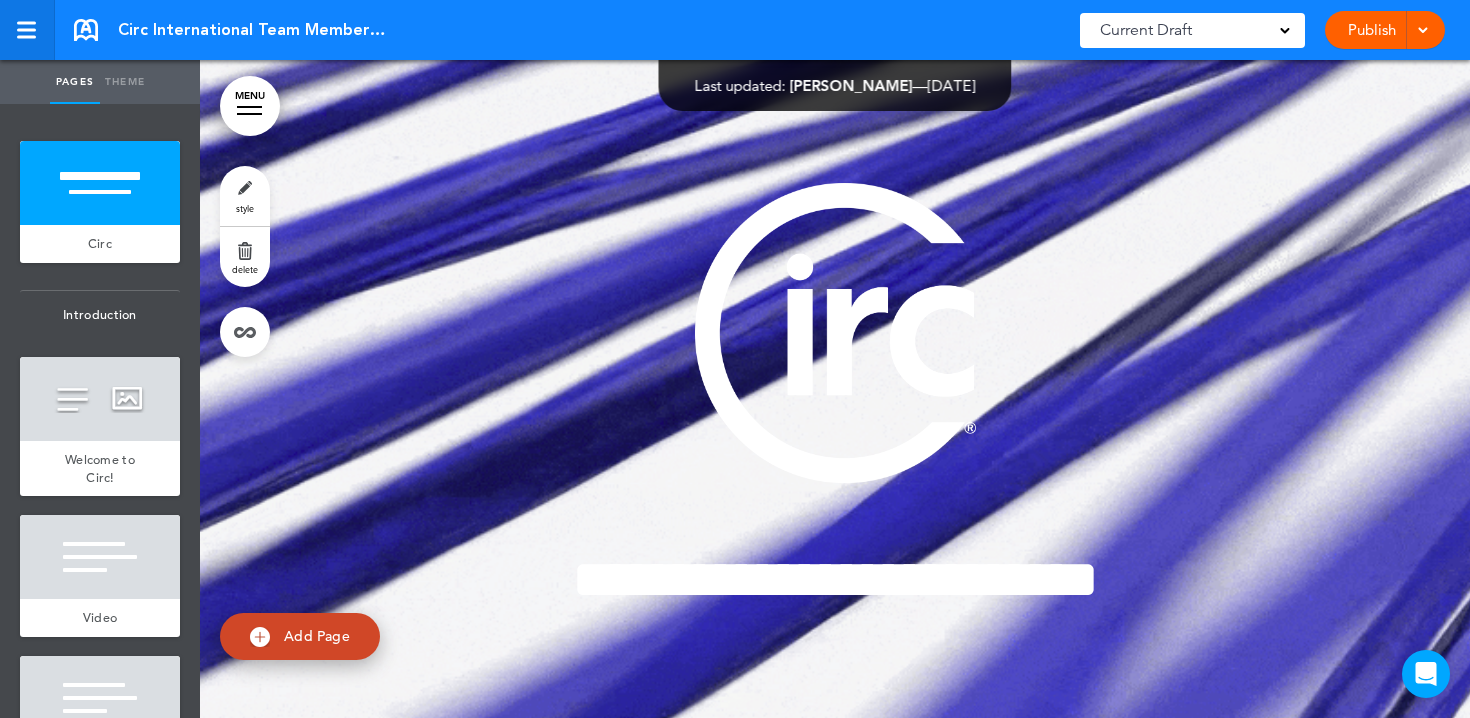 click at bounding box center (26, 30) 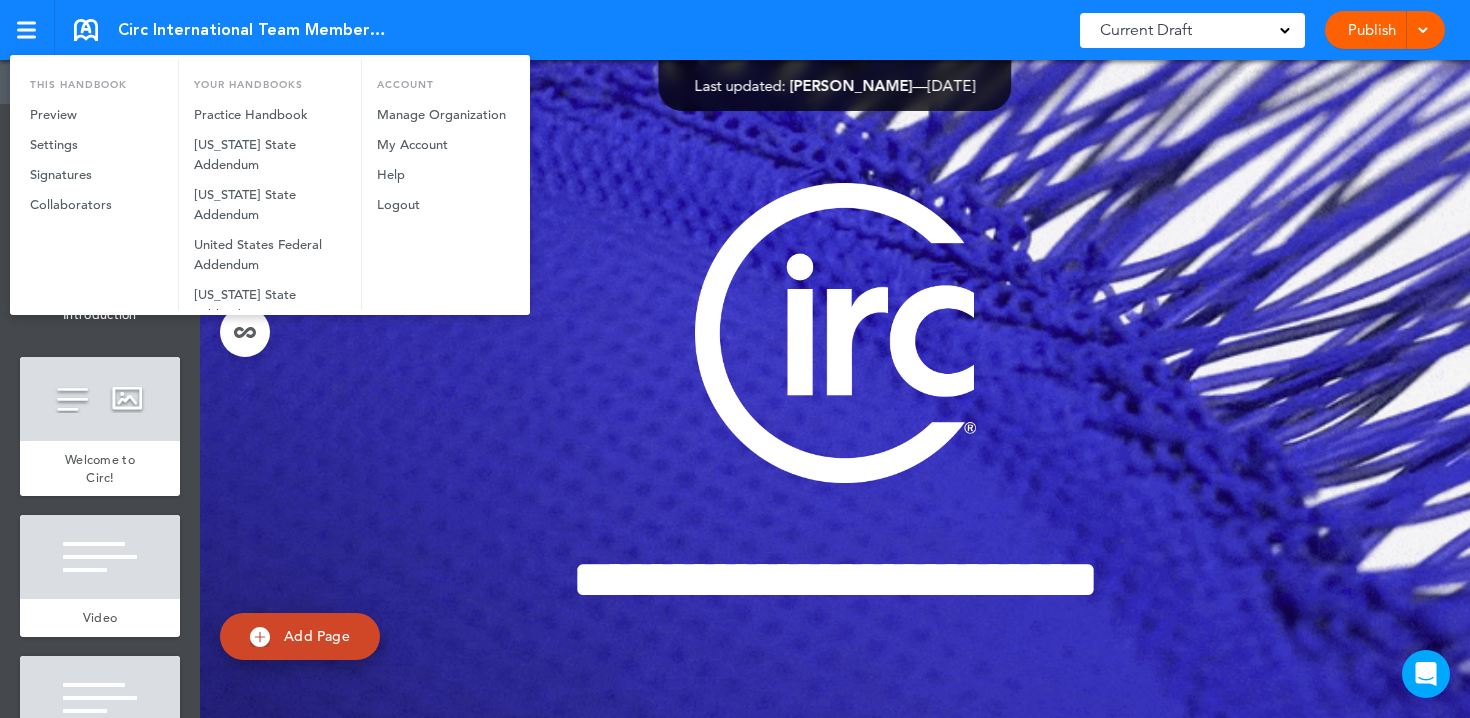 click at bounding box center (735, 359) 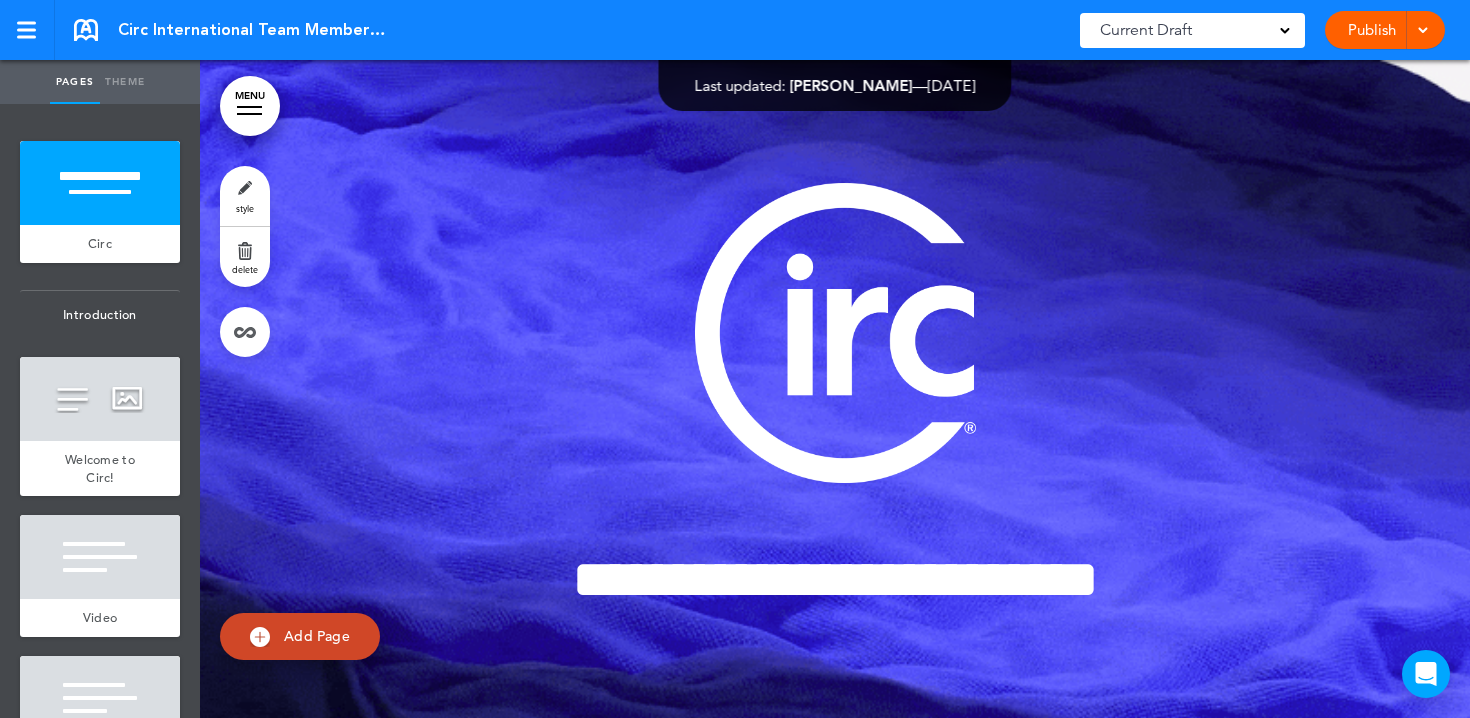 click on "MENU" at bounding box center (250, 106) 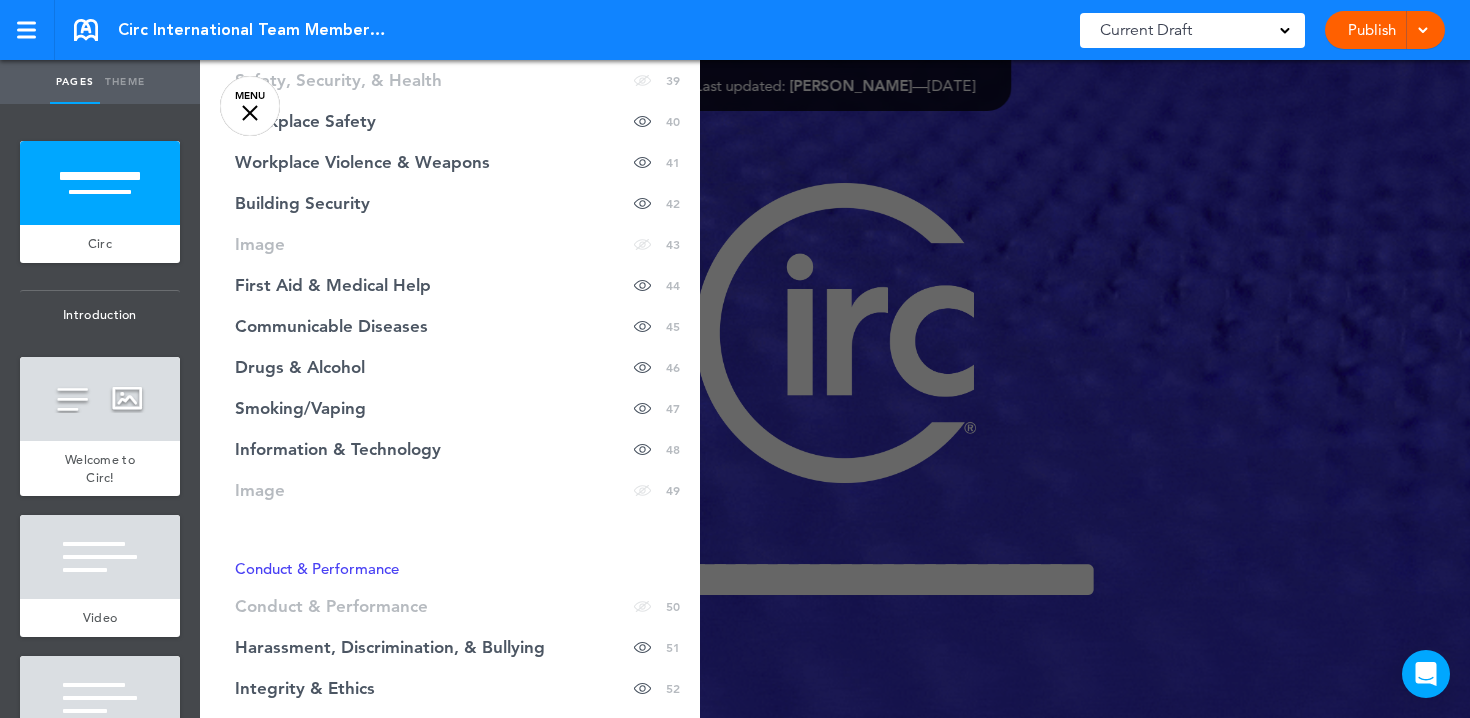 scroll, scrollTop: 2049, scrollLeft: 0, axis: vertical 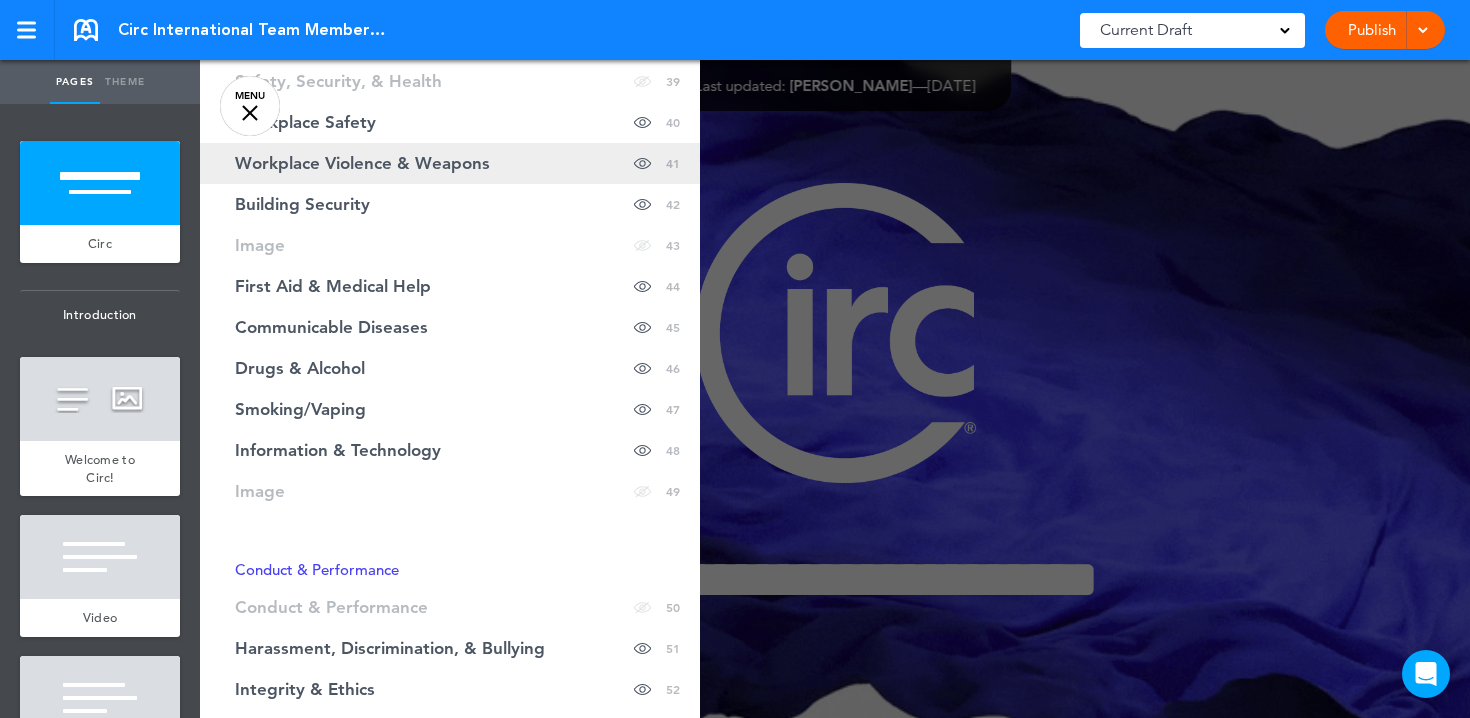 click on "Workplace Violence & Weapons" at bounding box center (362, 163) 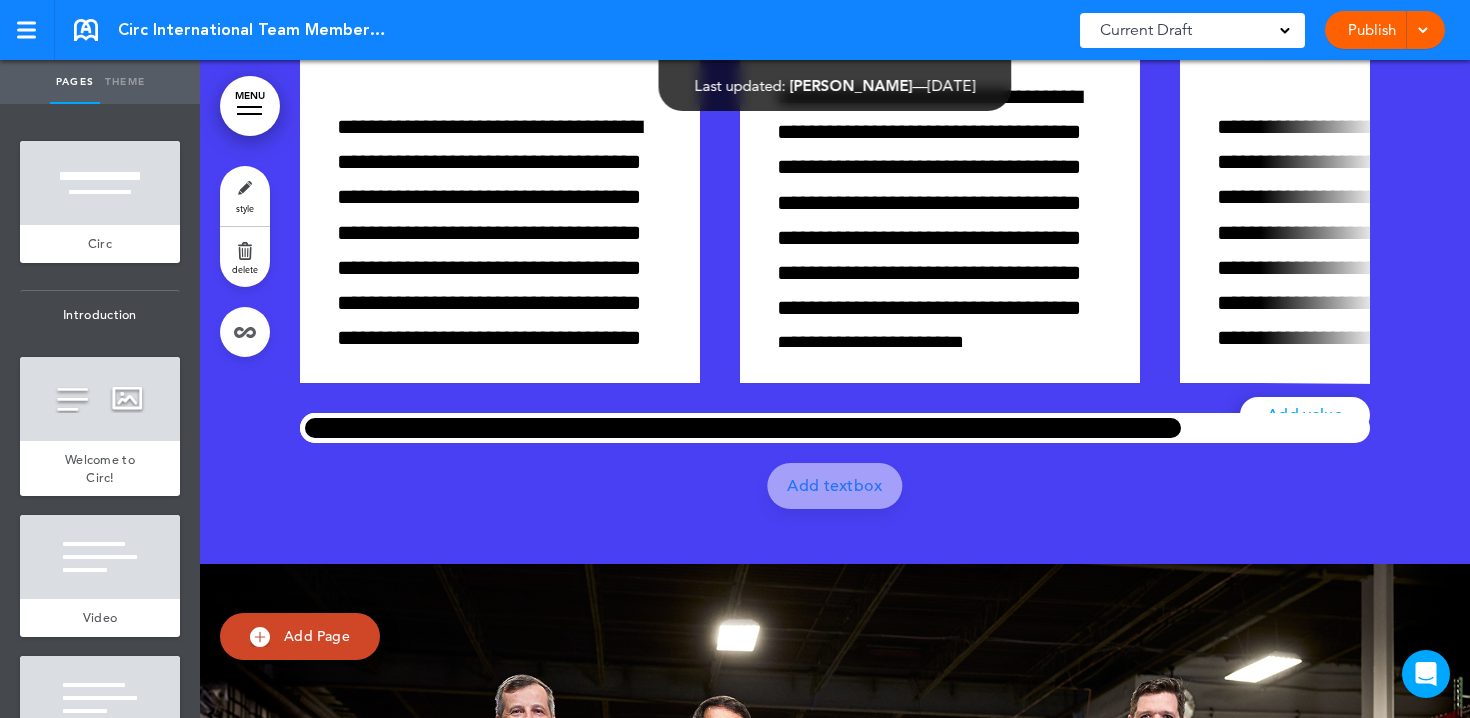 scroll, scrollTop: 48111, scrollLeft: 0, axis: vertical 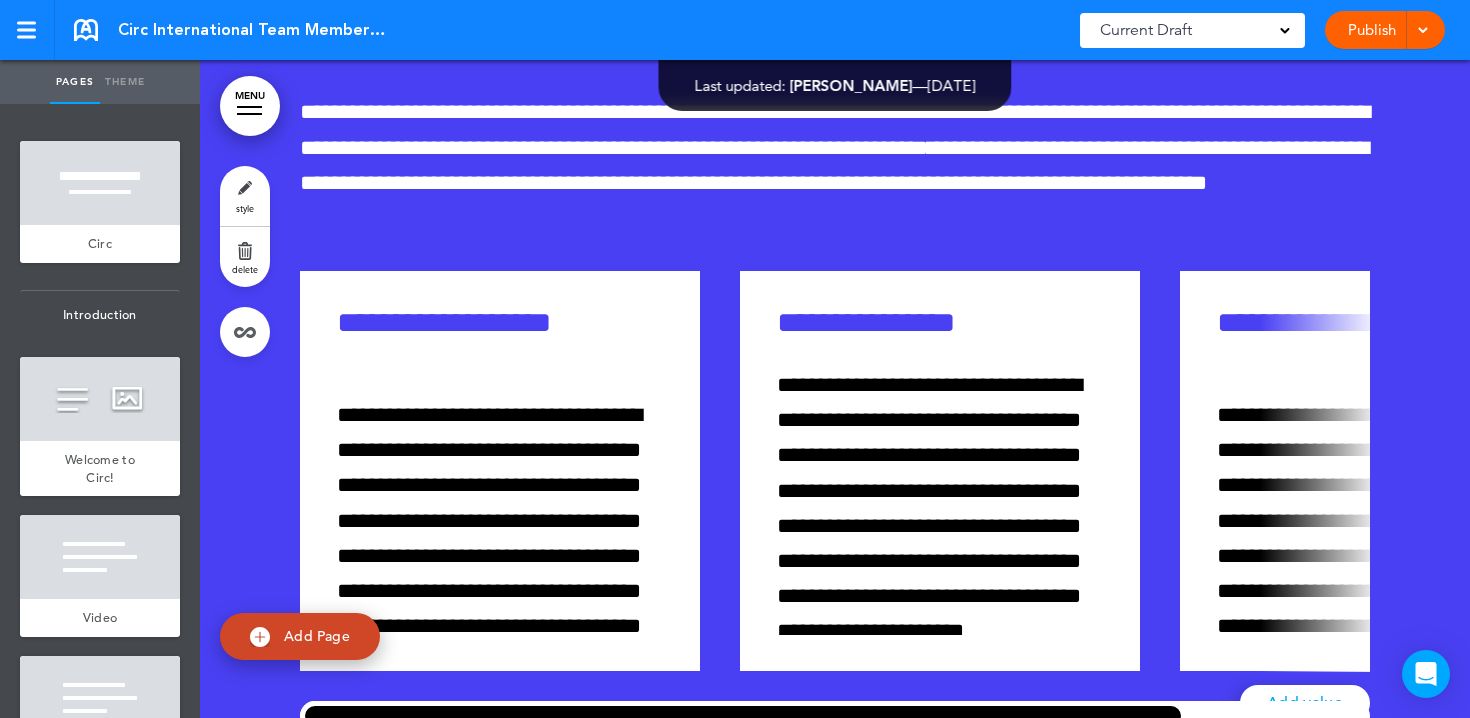 click on "**********" at bounding box center [473, -1610] 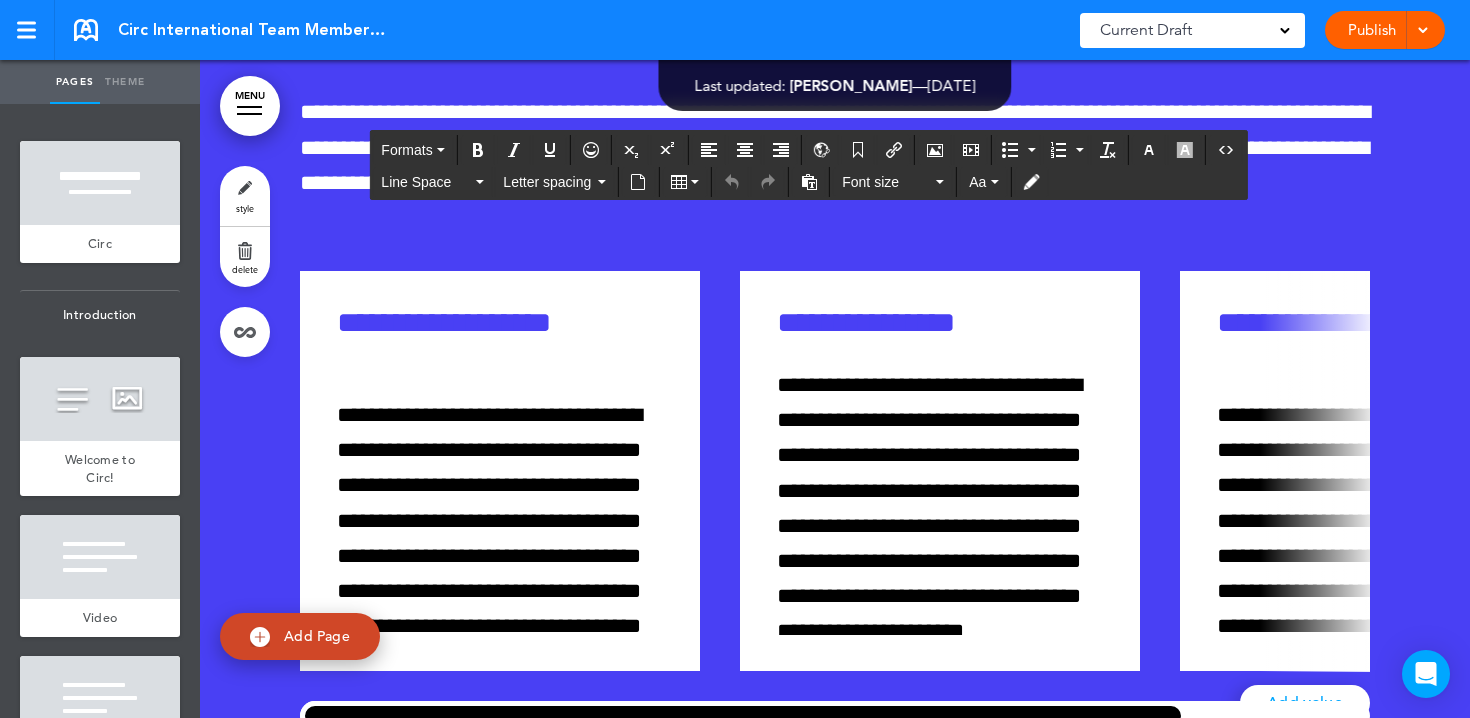 scroll, scrollTop: 173, scrollLeft: 0, axis: vertical 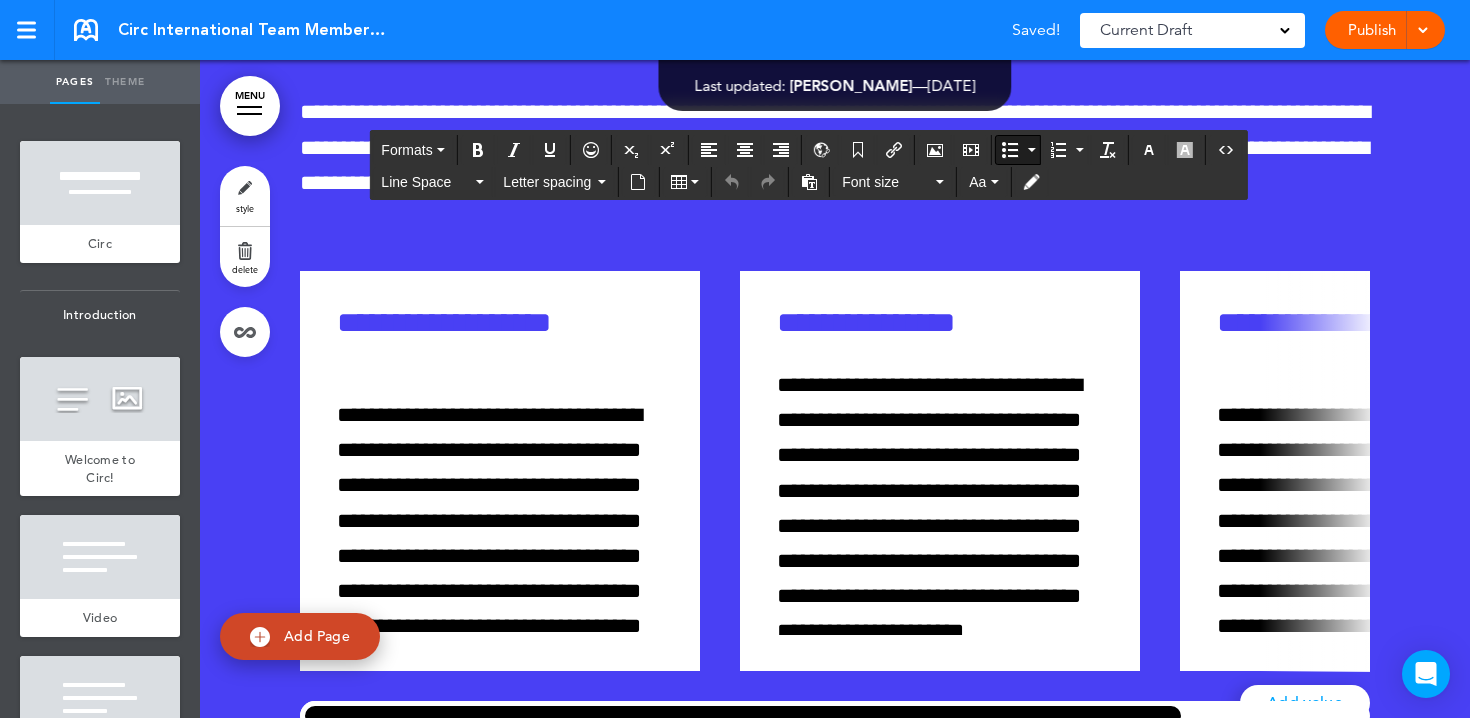 drag, startPoint x: 1135, startPoint y: 491, endPoint x: 799, endPoint y: 334, distance: 370.8706 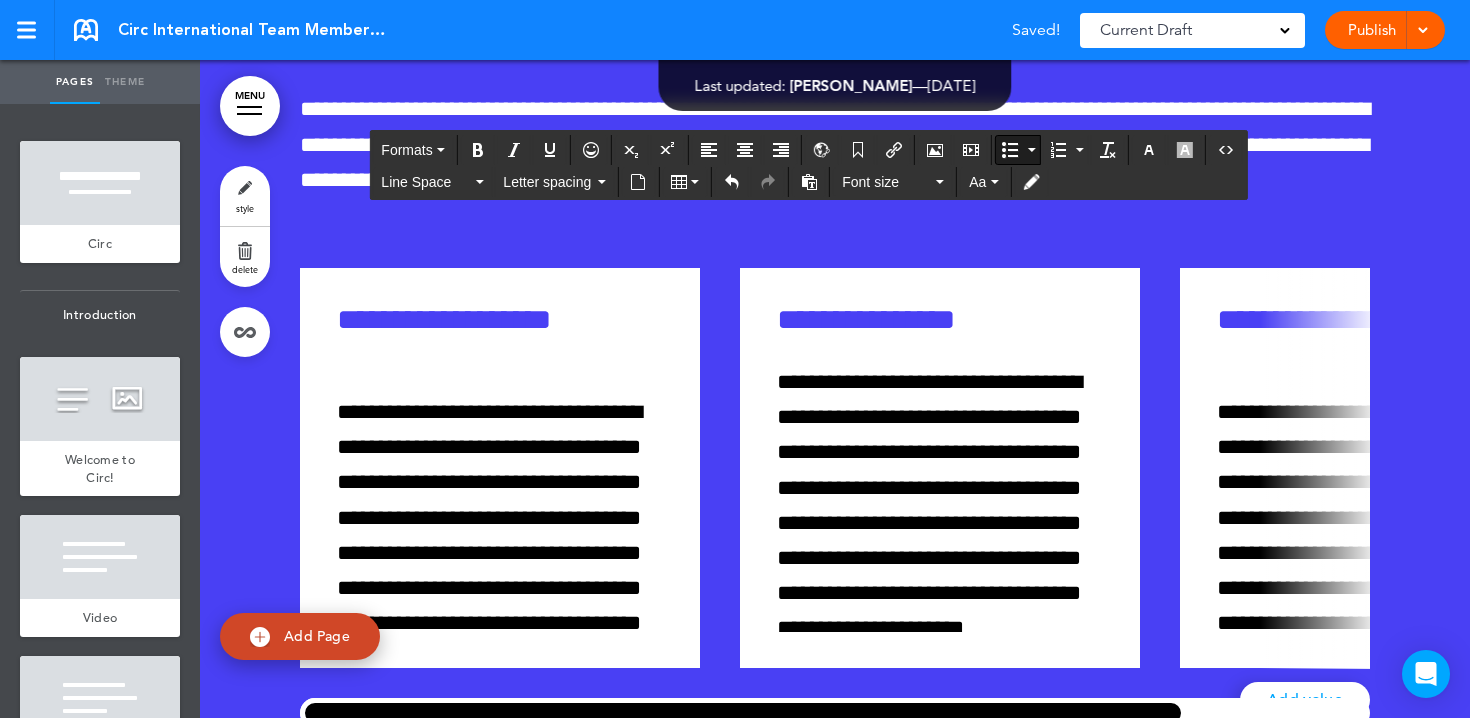 scroll, scrollTop: 48111, scrollLeft: 0, axis: vertical 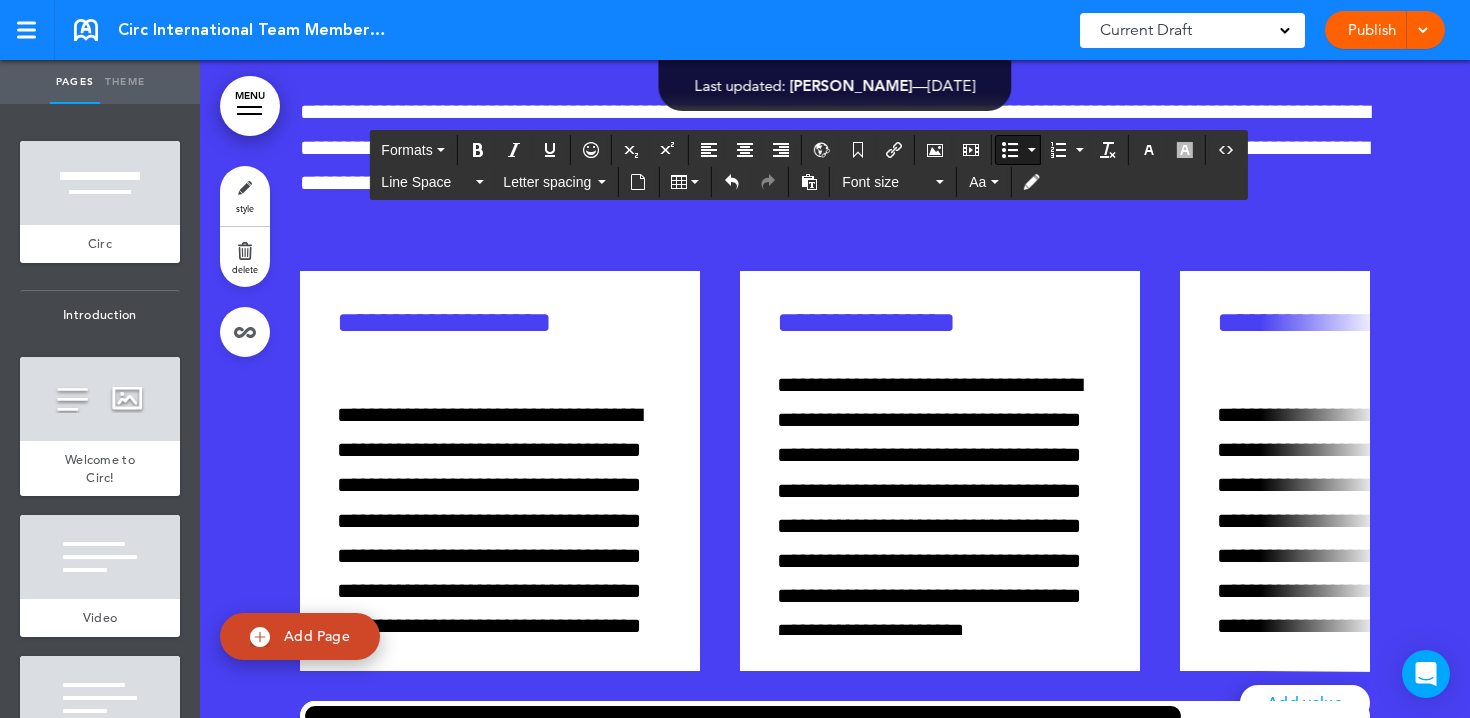 click on "**********" at bounding box center [1064, -1778] 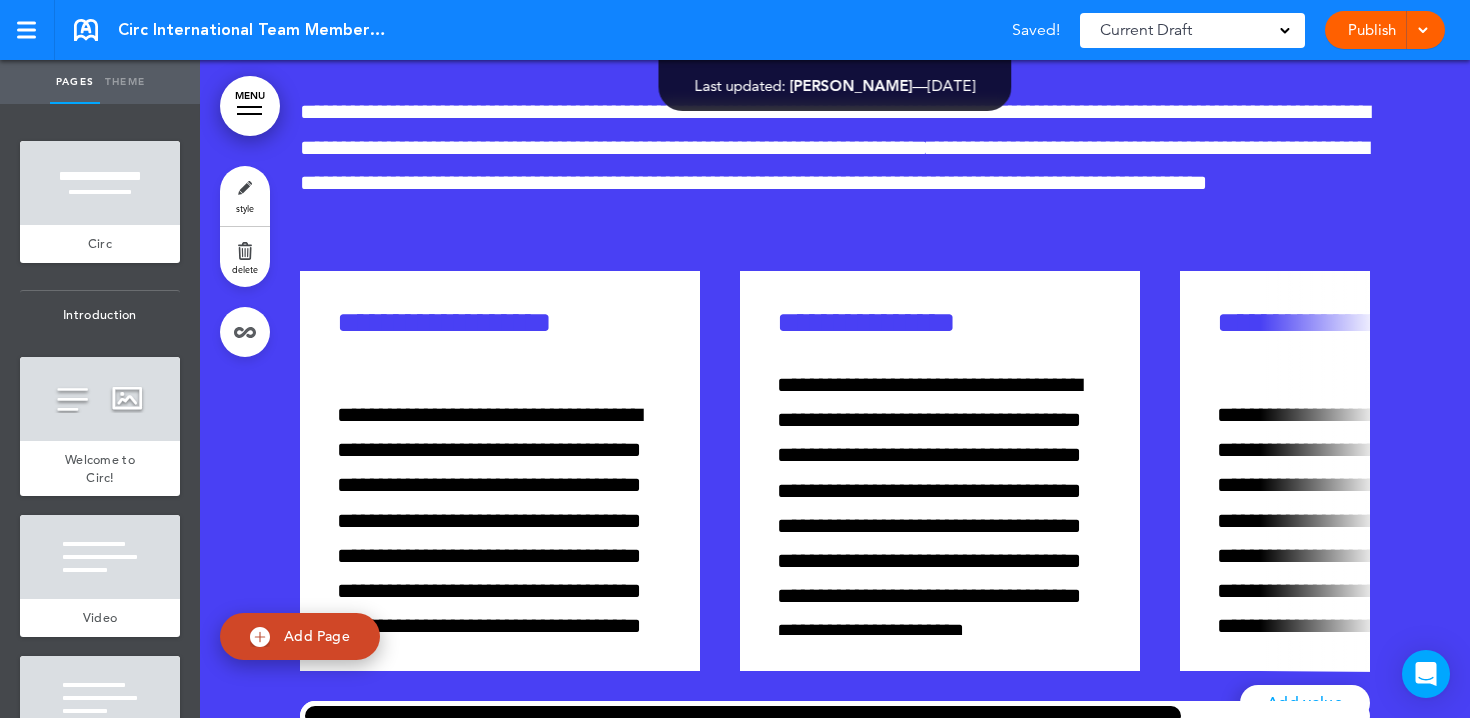 scroll, scrollTop: 138, scrollLeft: 0, axis: vertical 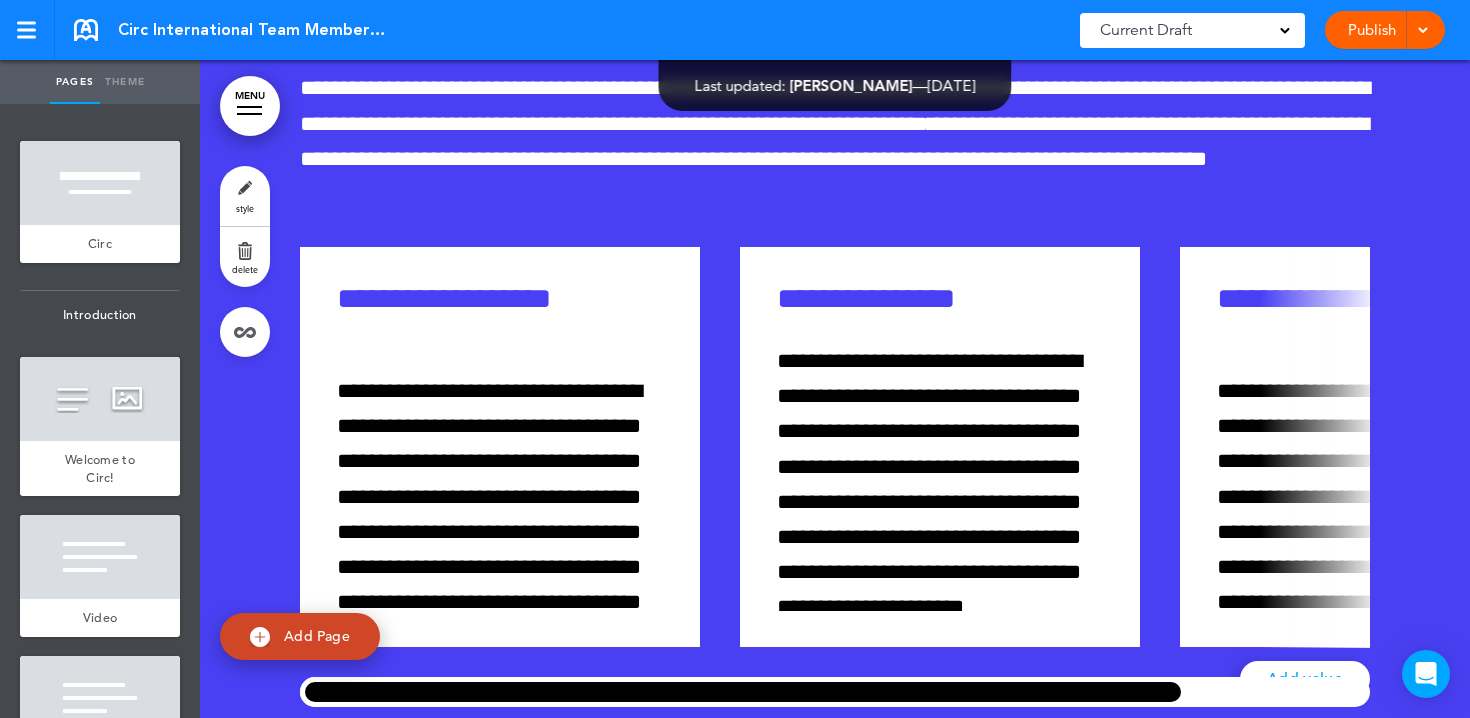 click on "Publish" at bounding box center (1371, 30) 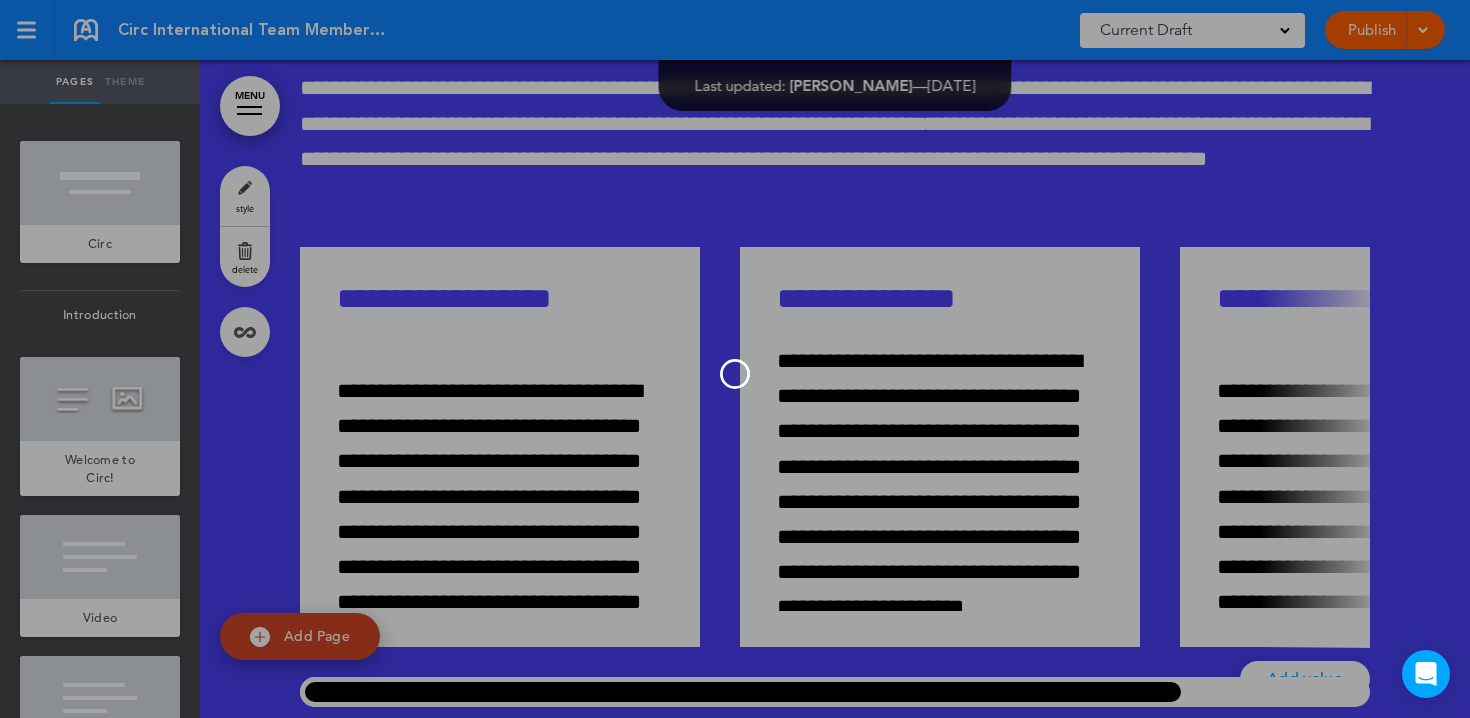 scroll, scrollTop: 0, scrollLeft: 0, axis: both 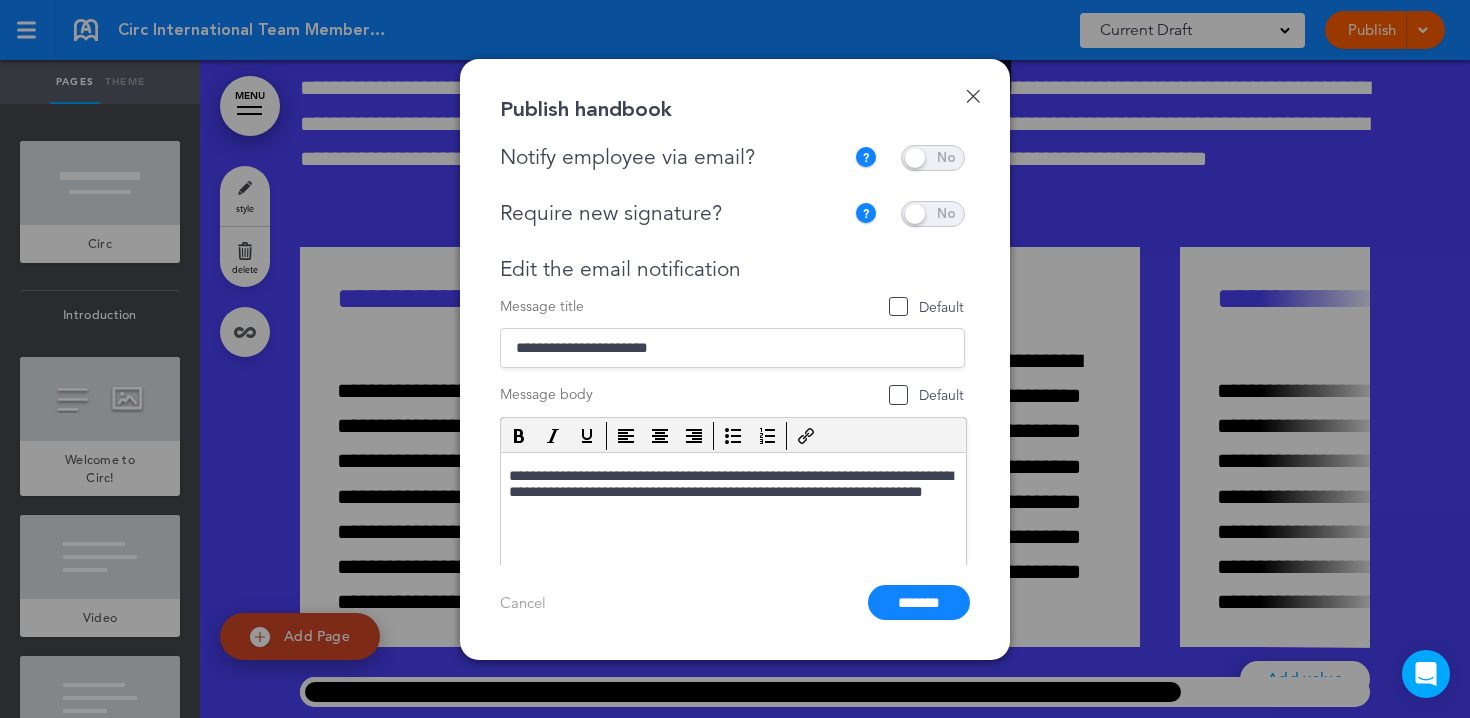 click at bounding box center (933, 158) 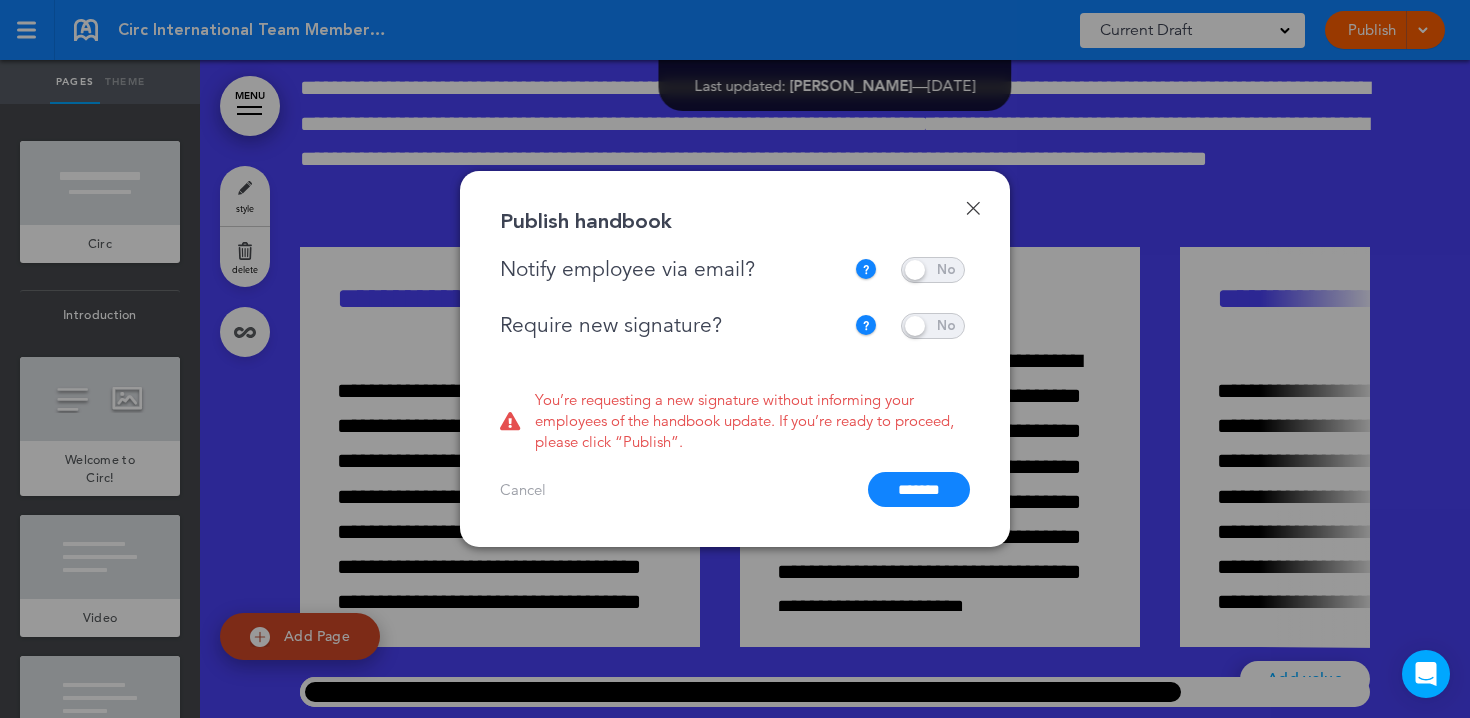 click at bounding box center [933, 326] 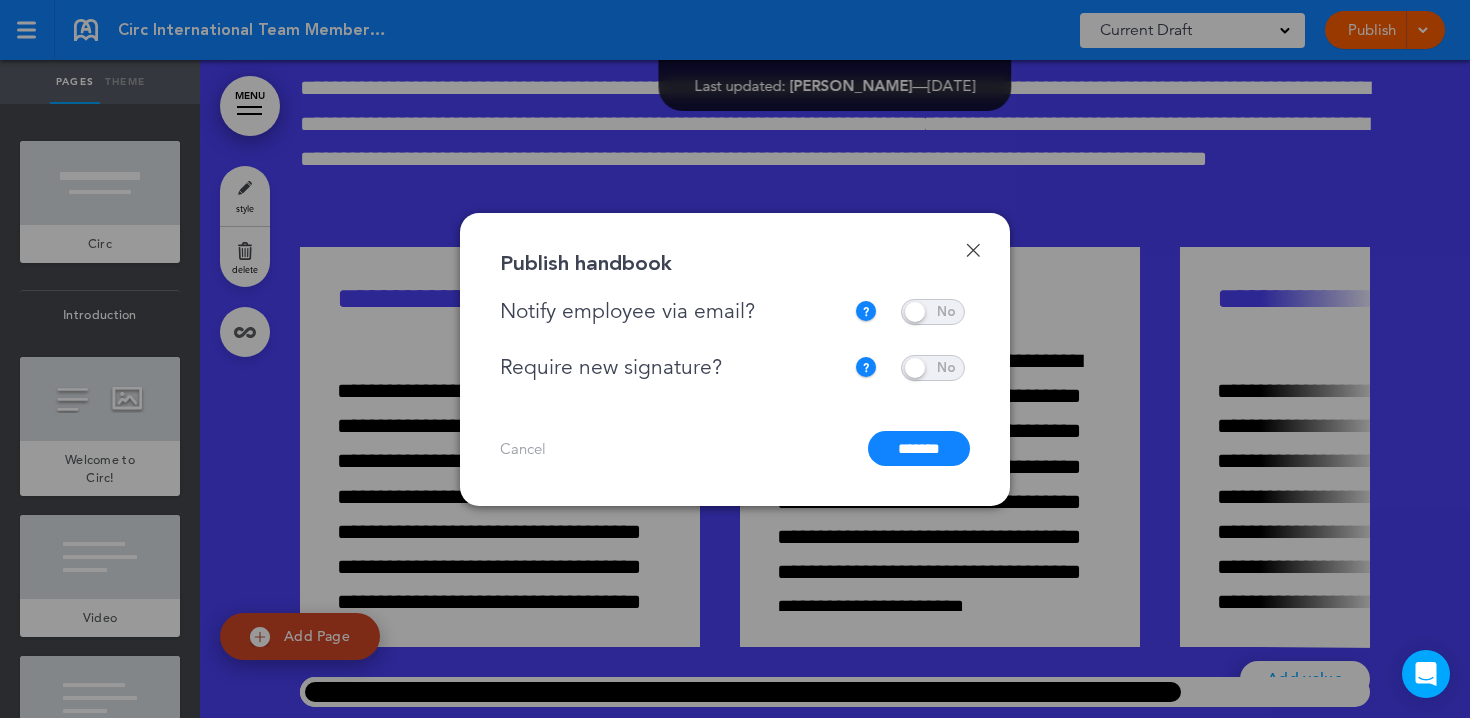 click on "Done
Publish handbook
Notify employee via email?
If this handbook is ready to view by employees, please send a short note to everyone that has access this handbook.
Require new signature?
Your employees will be asked to sign this new version of your handbook by Email, even if they already signed earlier versions. Use this if you changed something important and want to make sure it was acknowledged.
Edit the email notification
Message title
Default
Default" at bounding box center (735, 359) 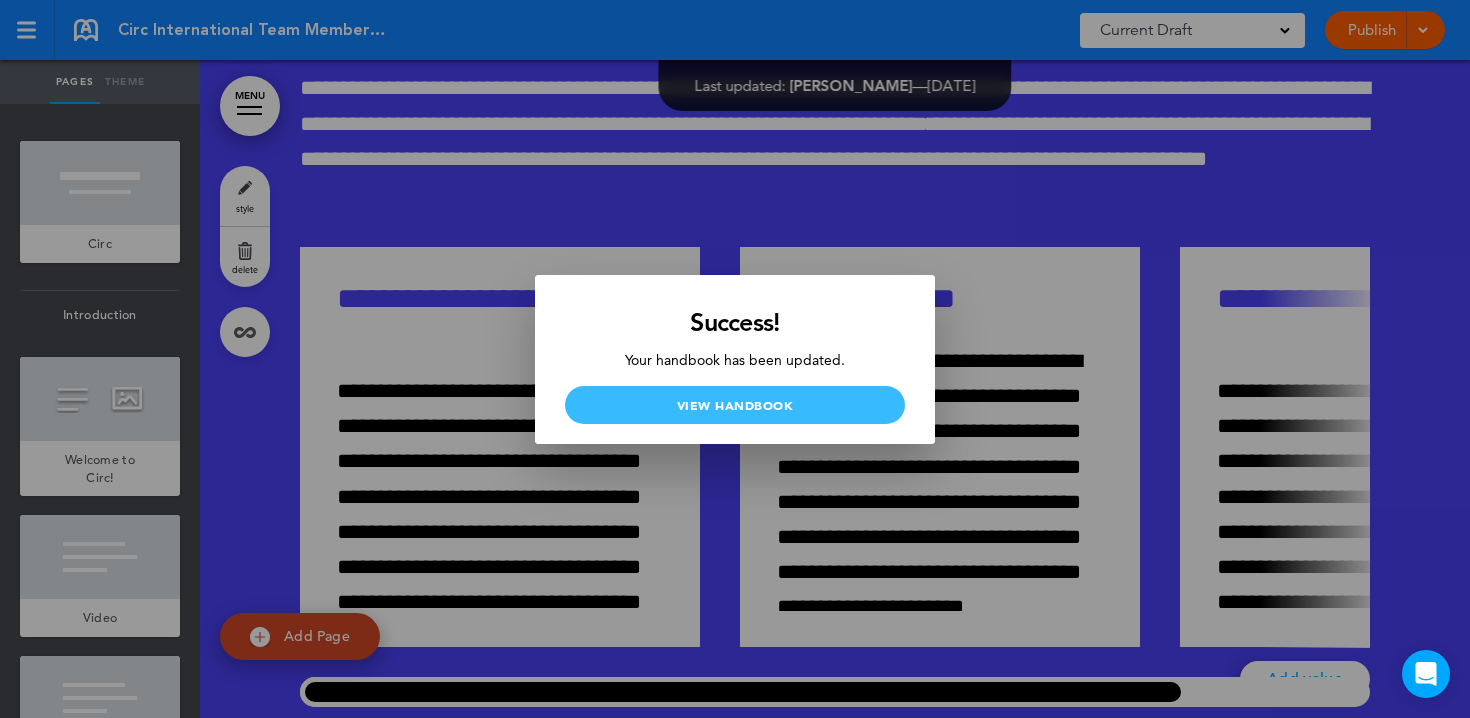 click on "View Handbook" at bounding box center [735, 405] 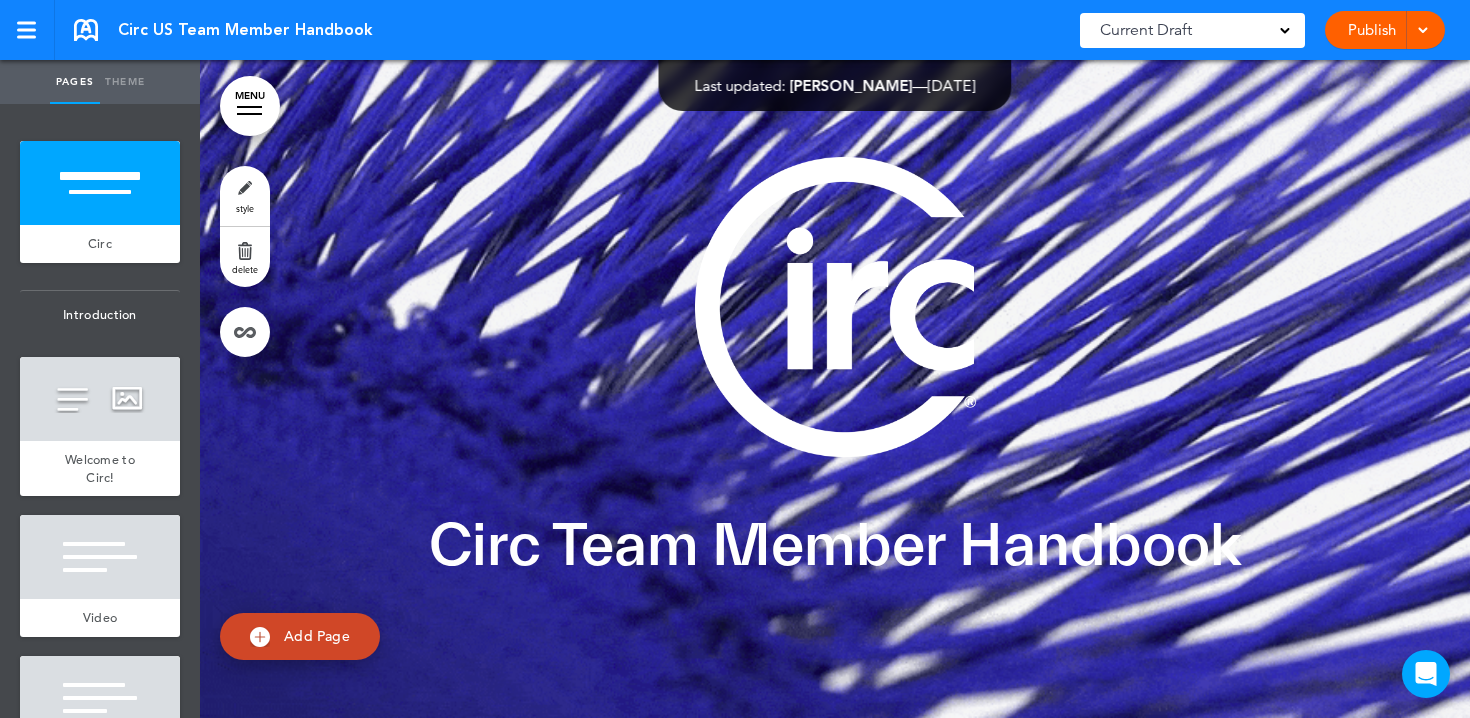 scroll, scrollTop: 0, scrollLeft: 0, axis: both 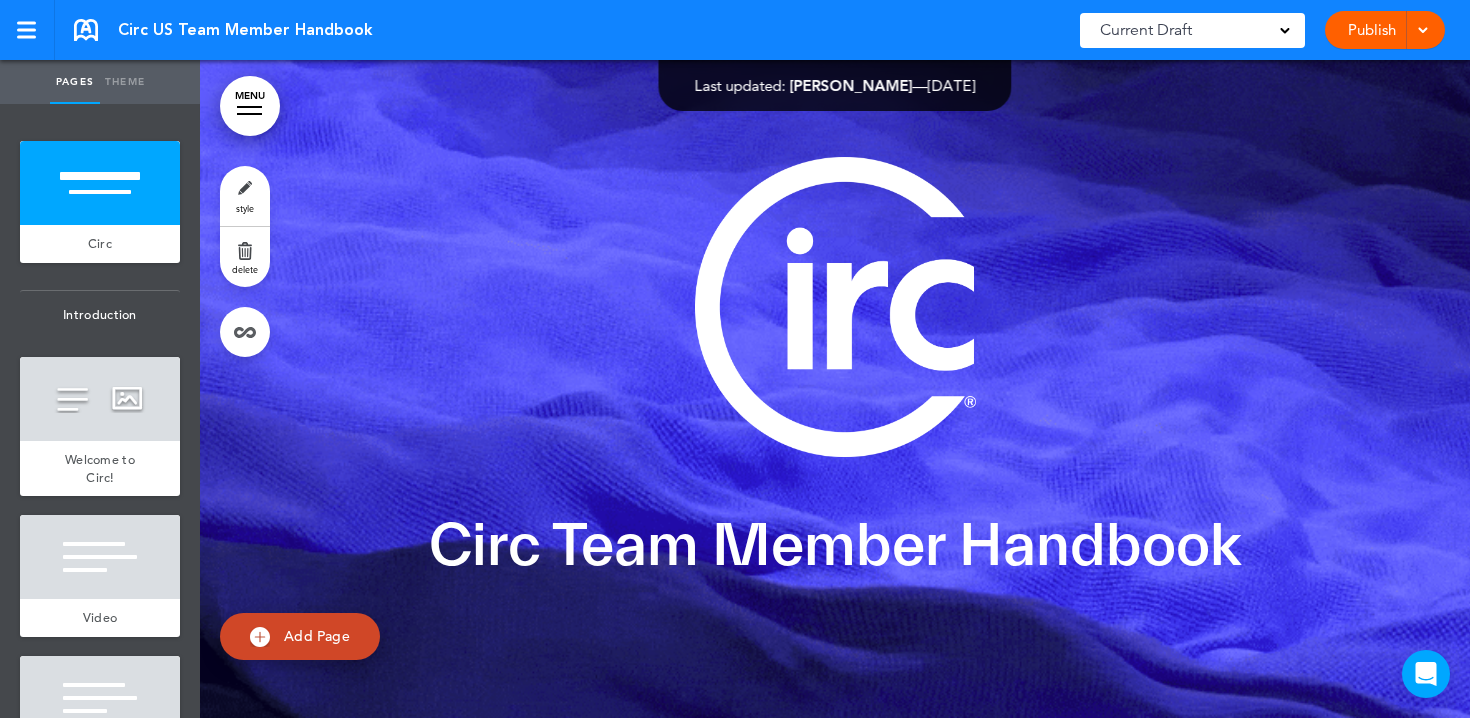 click on "MENU" at bounding box center [250, 106] 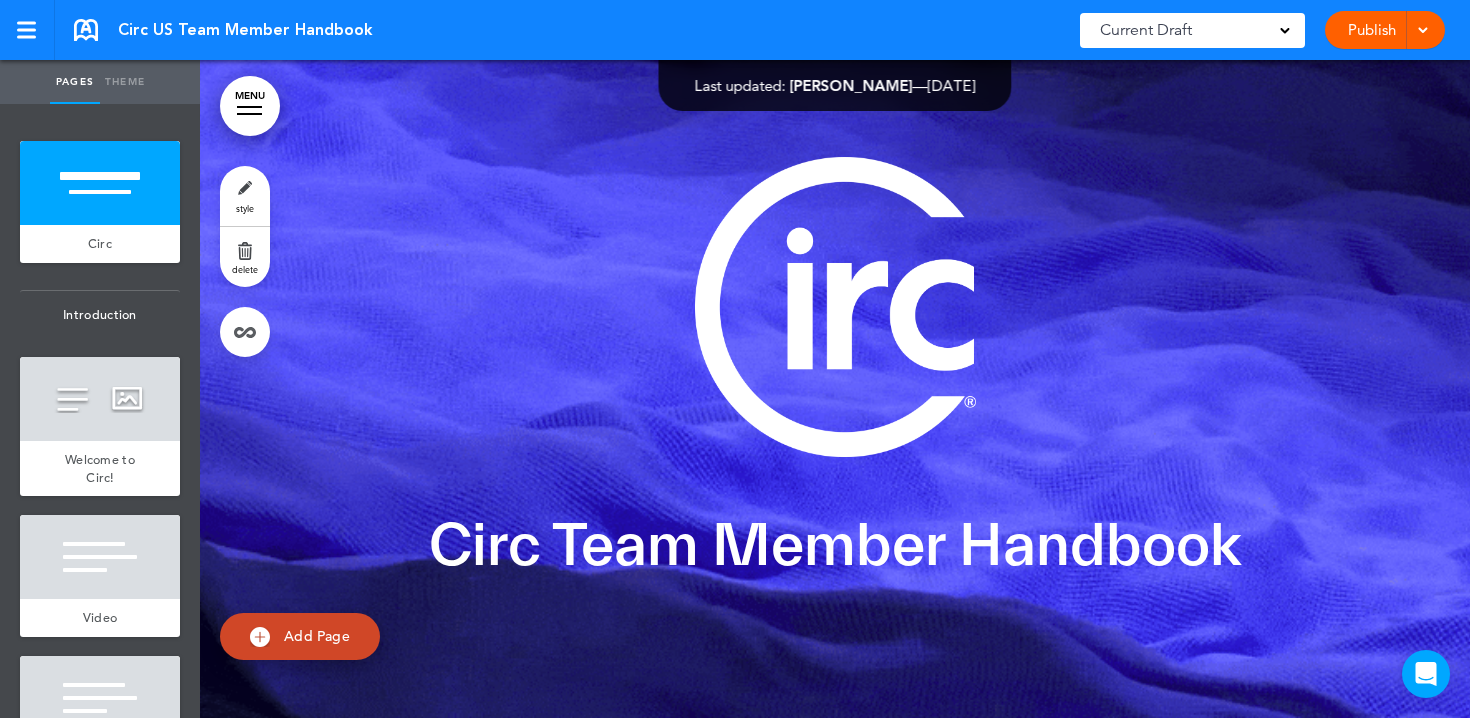 click at bounding box center (249, 107) 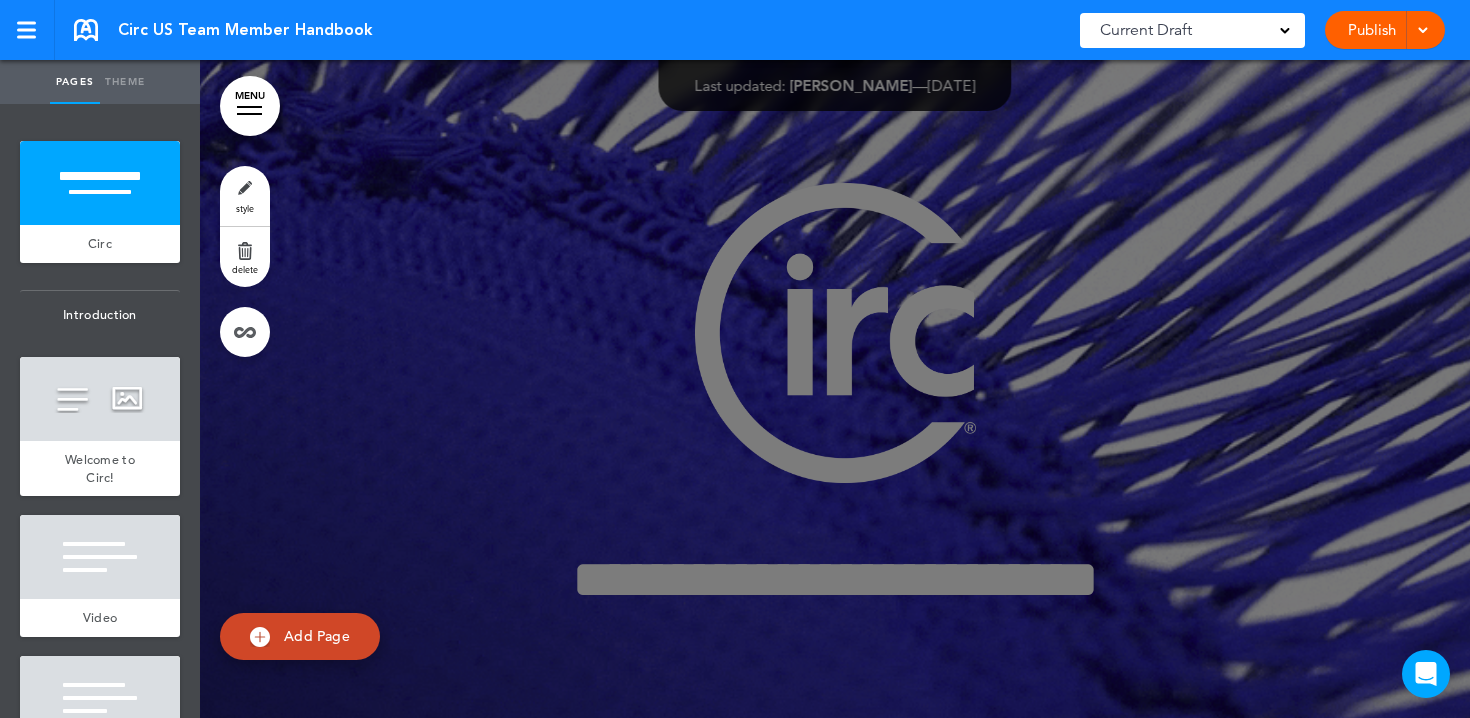 click on "MENU" at bounding box center (250, 106) 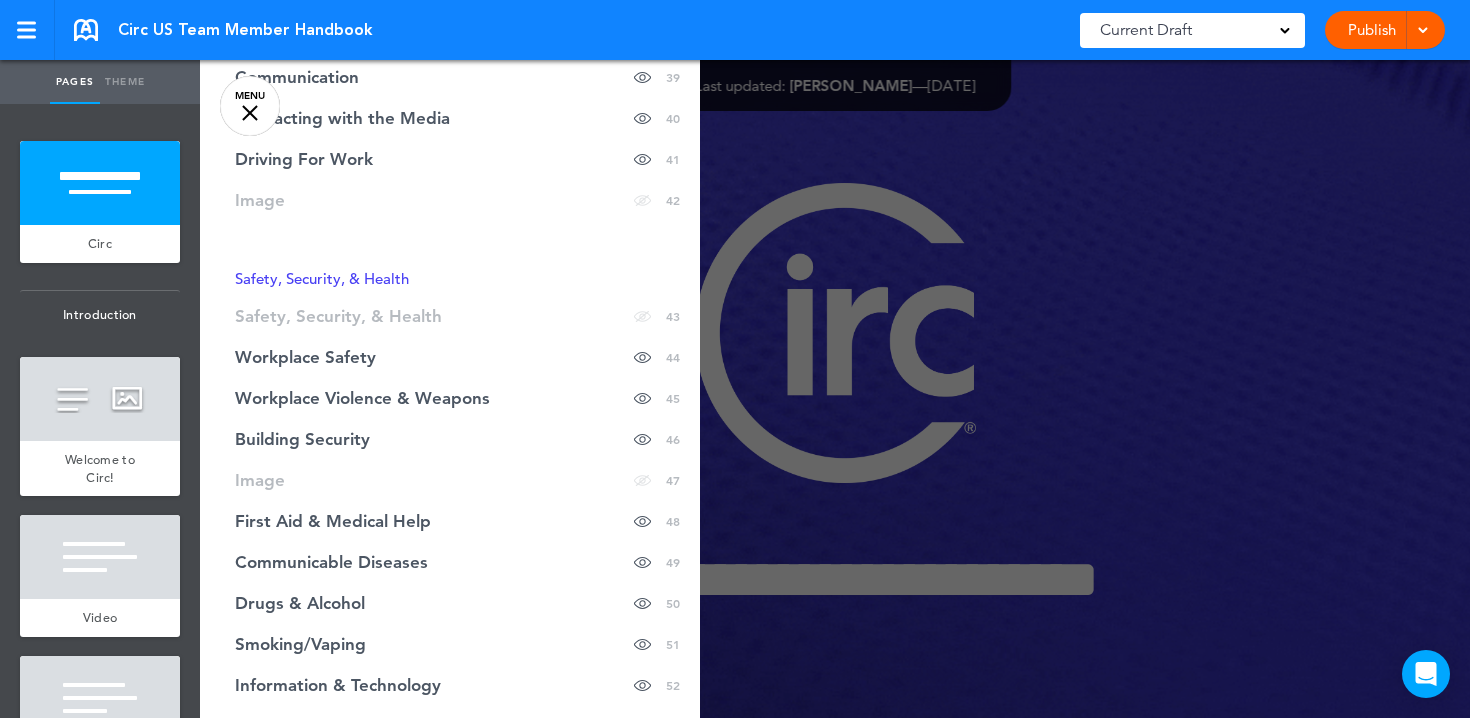 scroll, scrollTop: 2025, scrollLeft: 0, axis: vertical 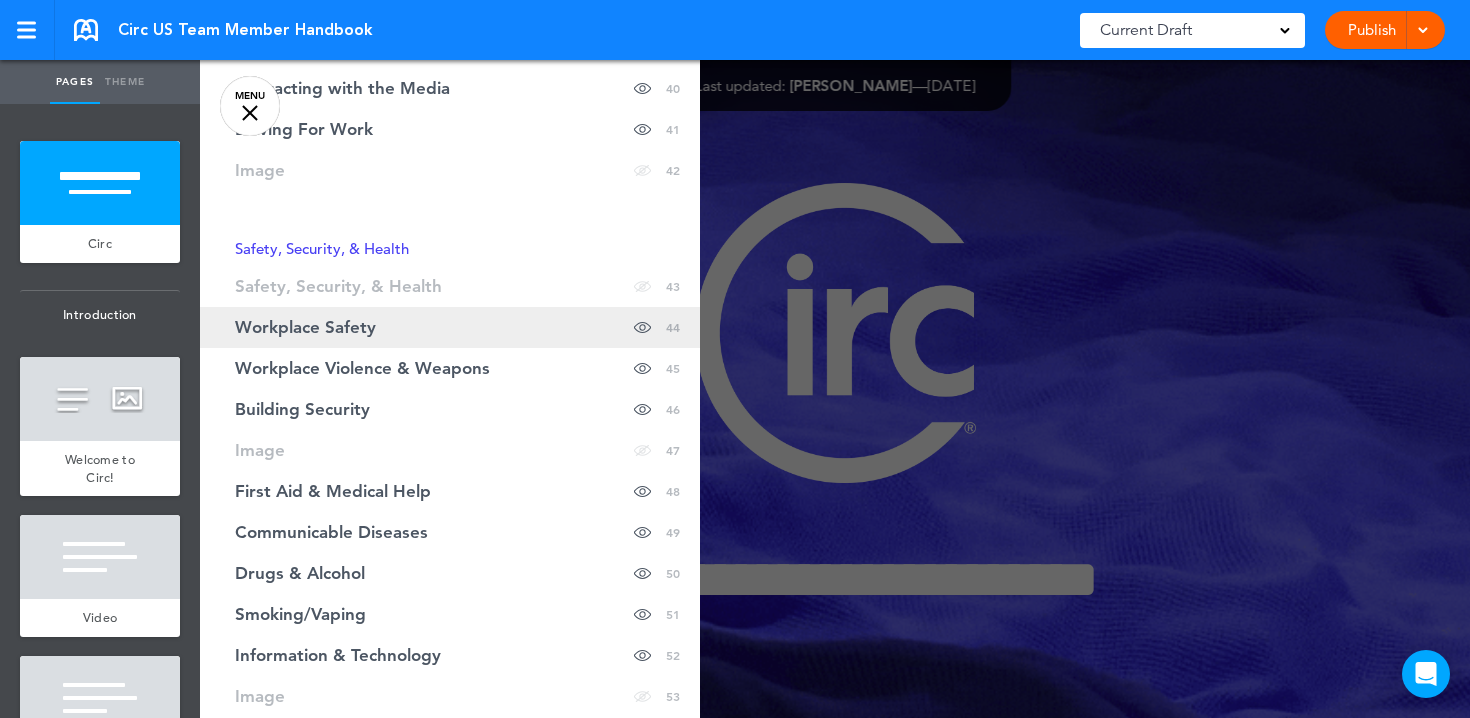 click on "Workplace Safety" at bounding box center (305, 327) 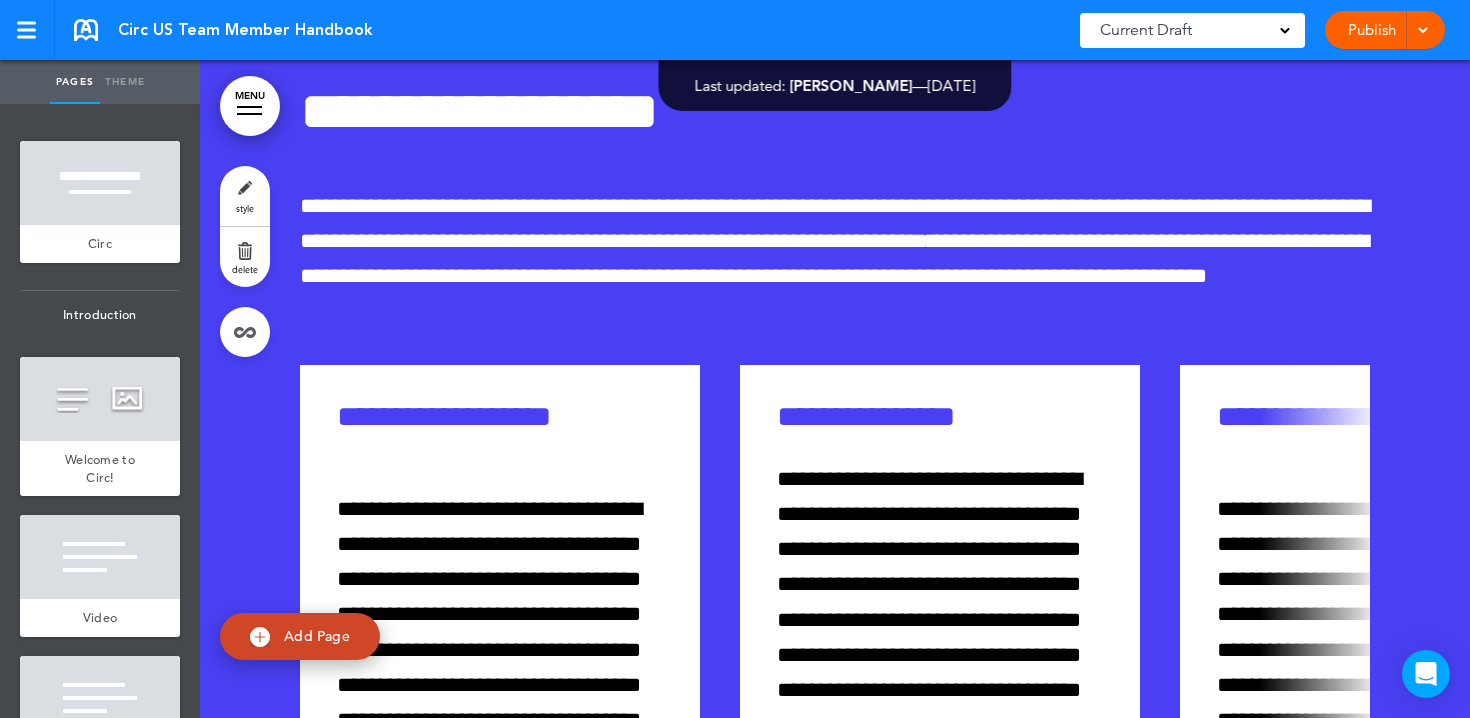 scroll, scrollTop: 53463, scrollLeft: 0, axis: vertical 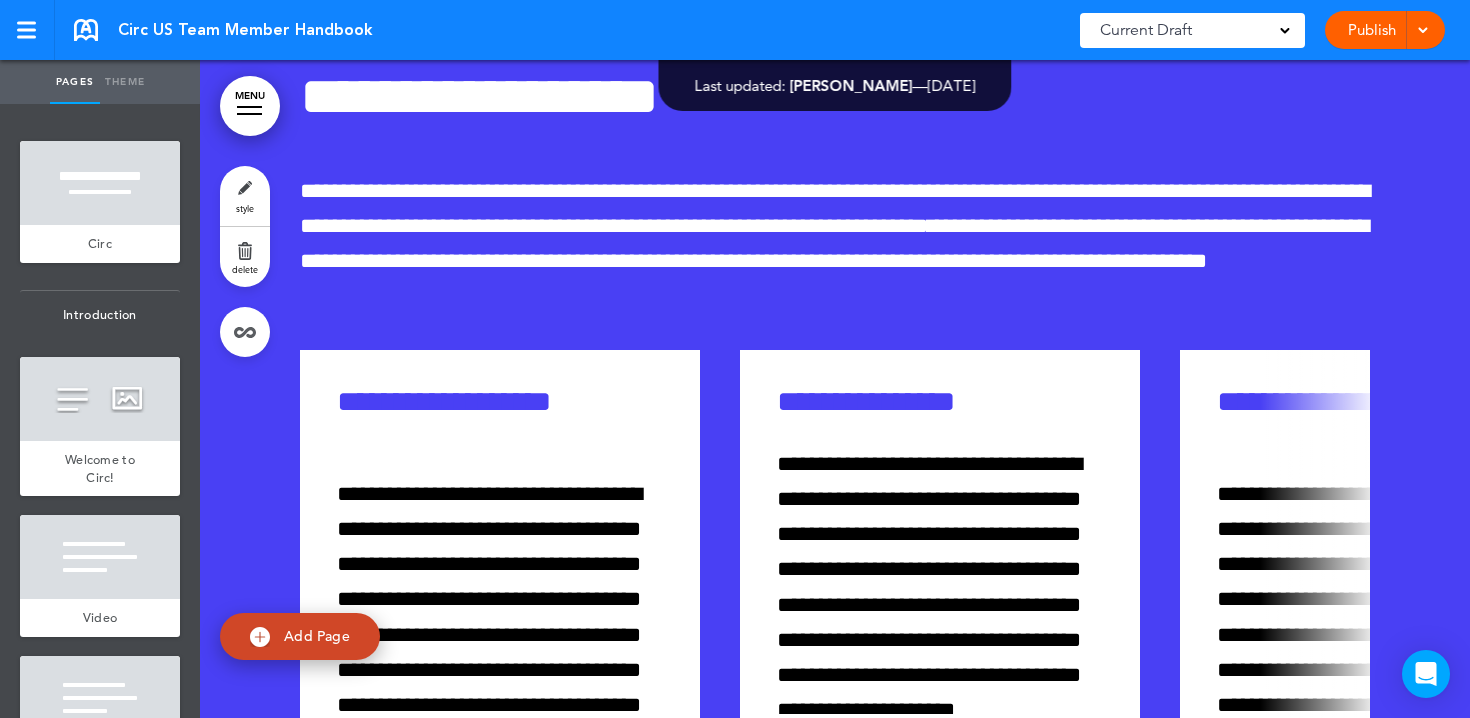 click on "**********" at bounding box center (473, -1531) 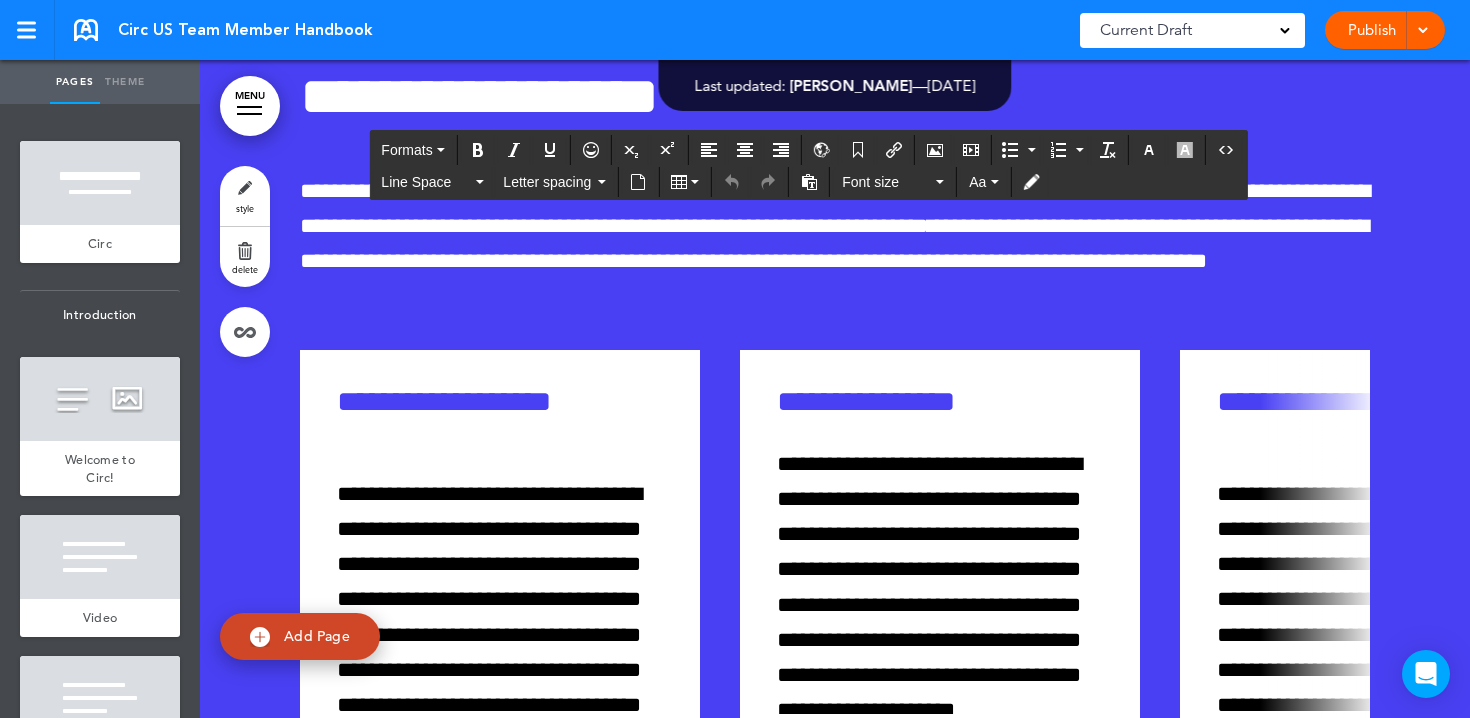 scroll, scrollTop: 205, scrollLeft: 0, axis: vertical 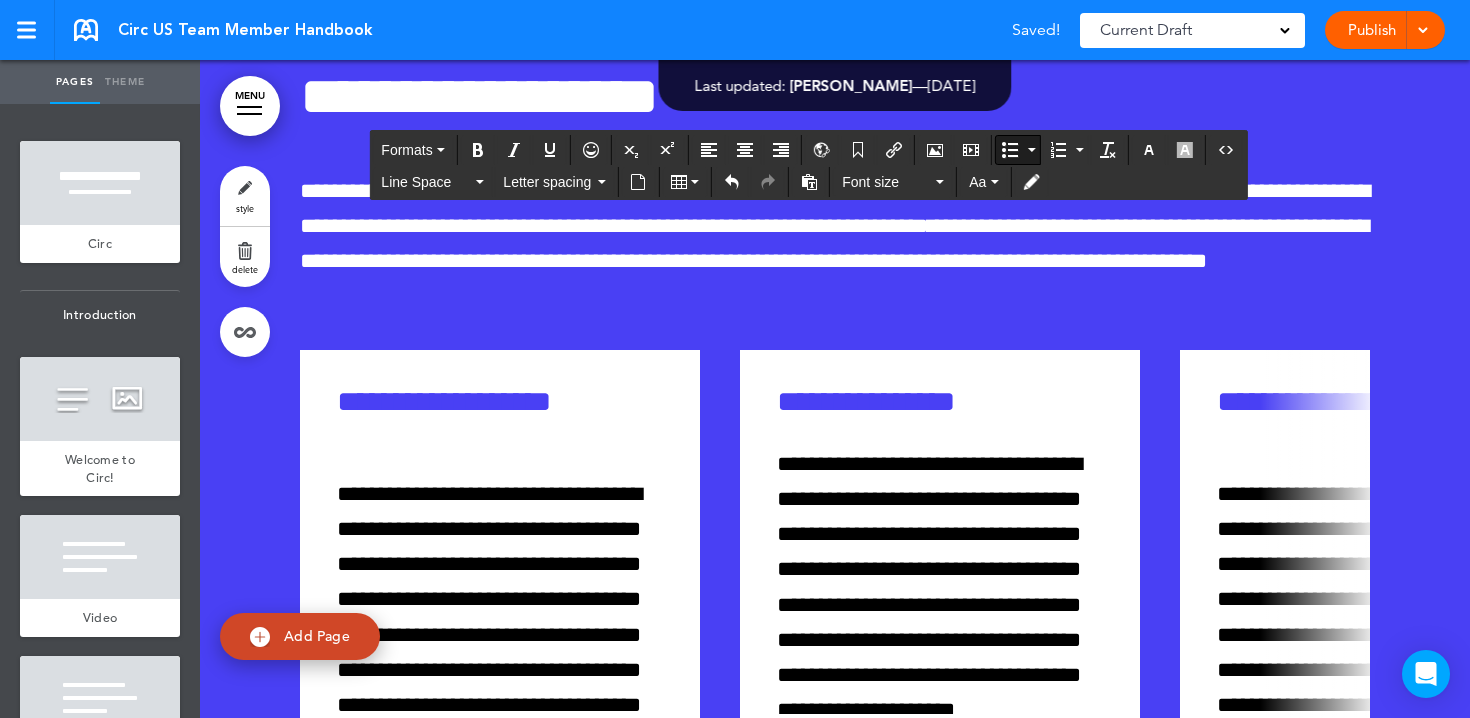 click at bounding box center [835, -1836] 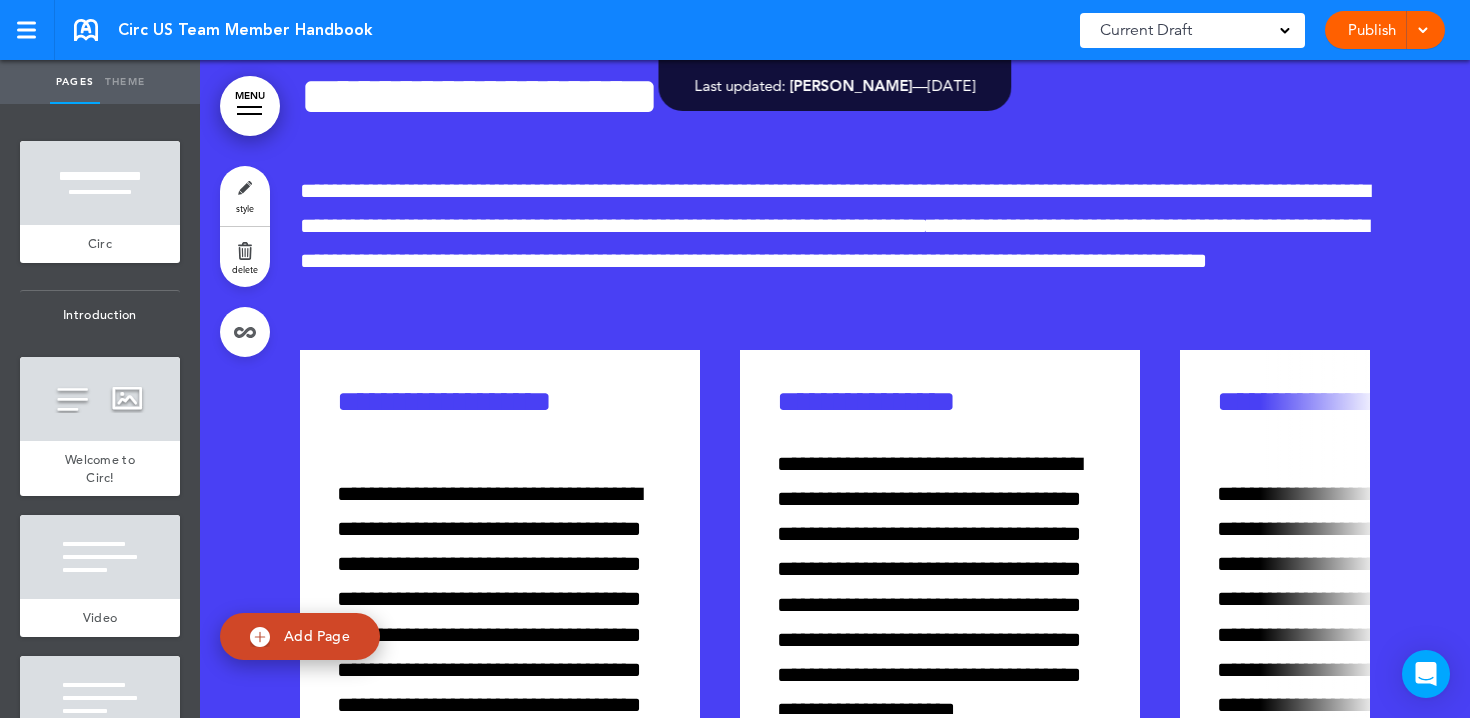 click on "Publish" at bounding box center (1371, 30) 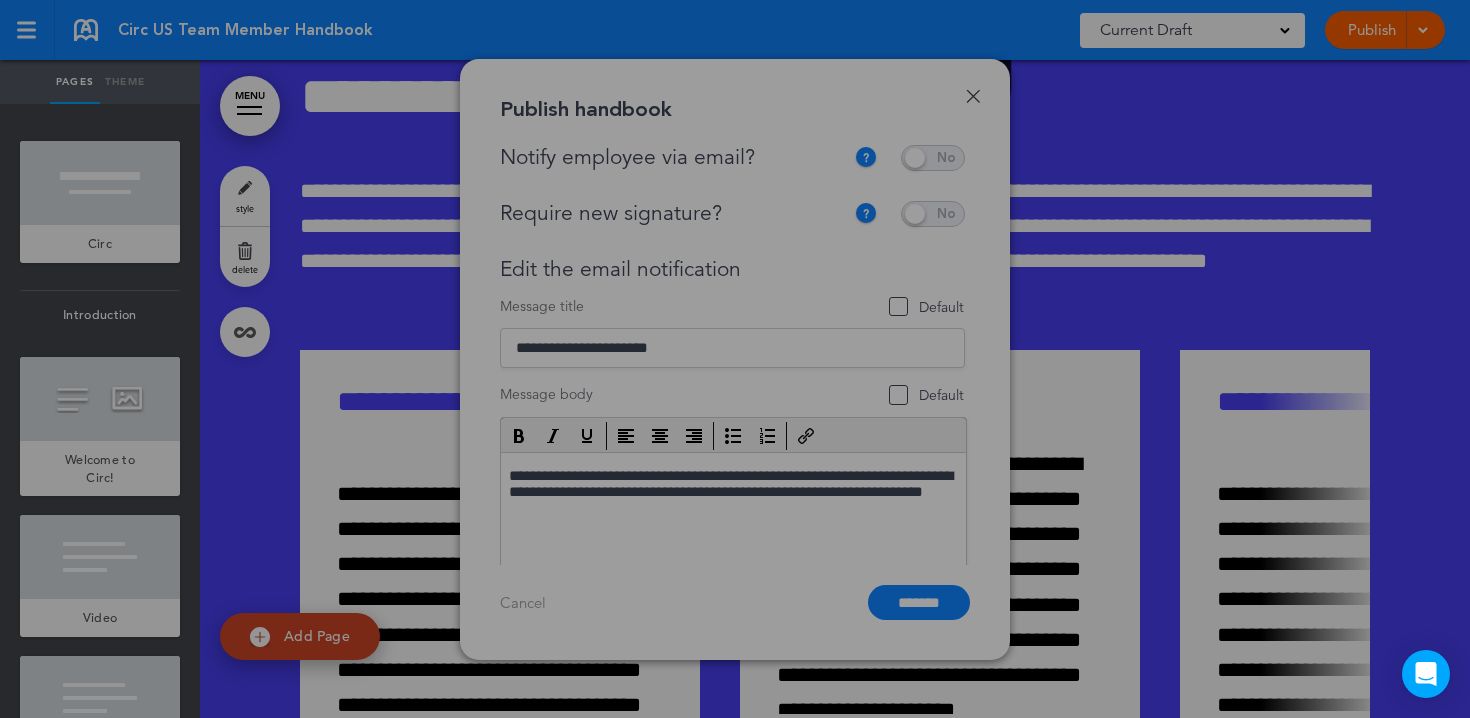 scroll, scrollTop: 0, scrollLeft: 0, axis: both 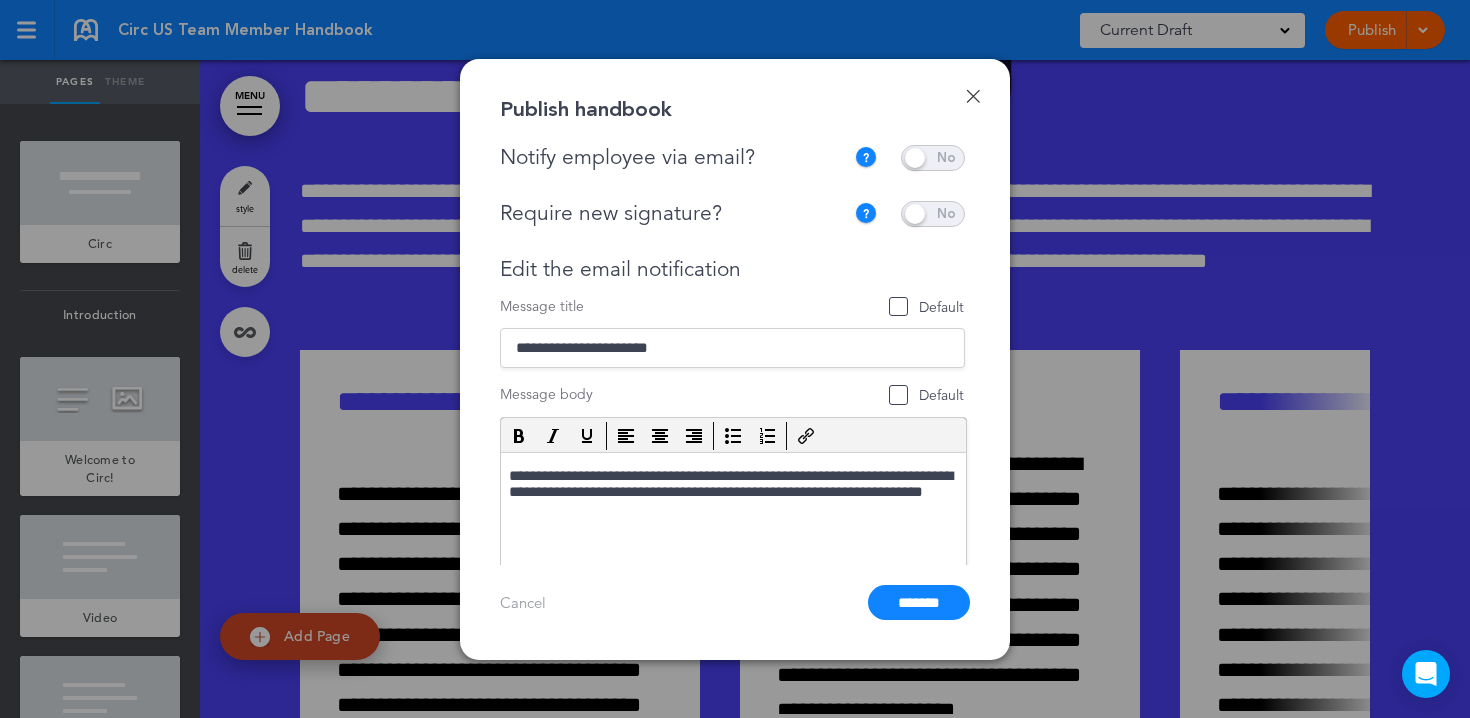 click at bounding box center [933, 158] 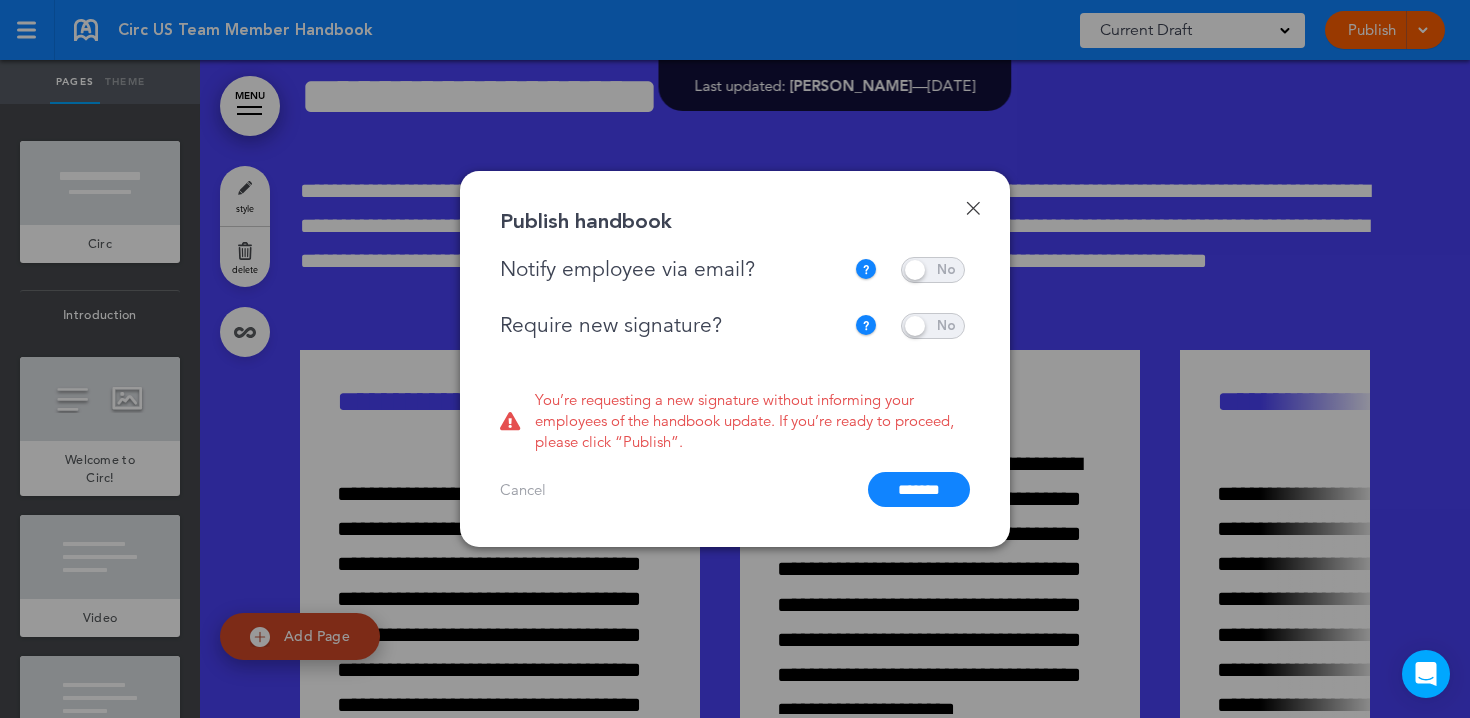 click at bounding box center (933, 326) 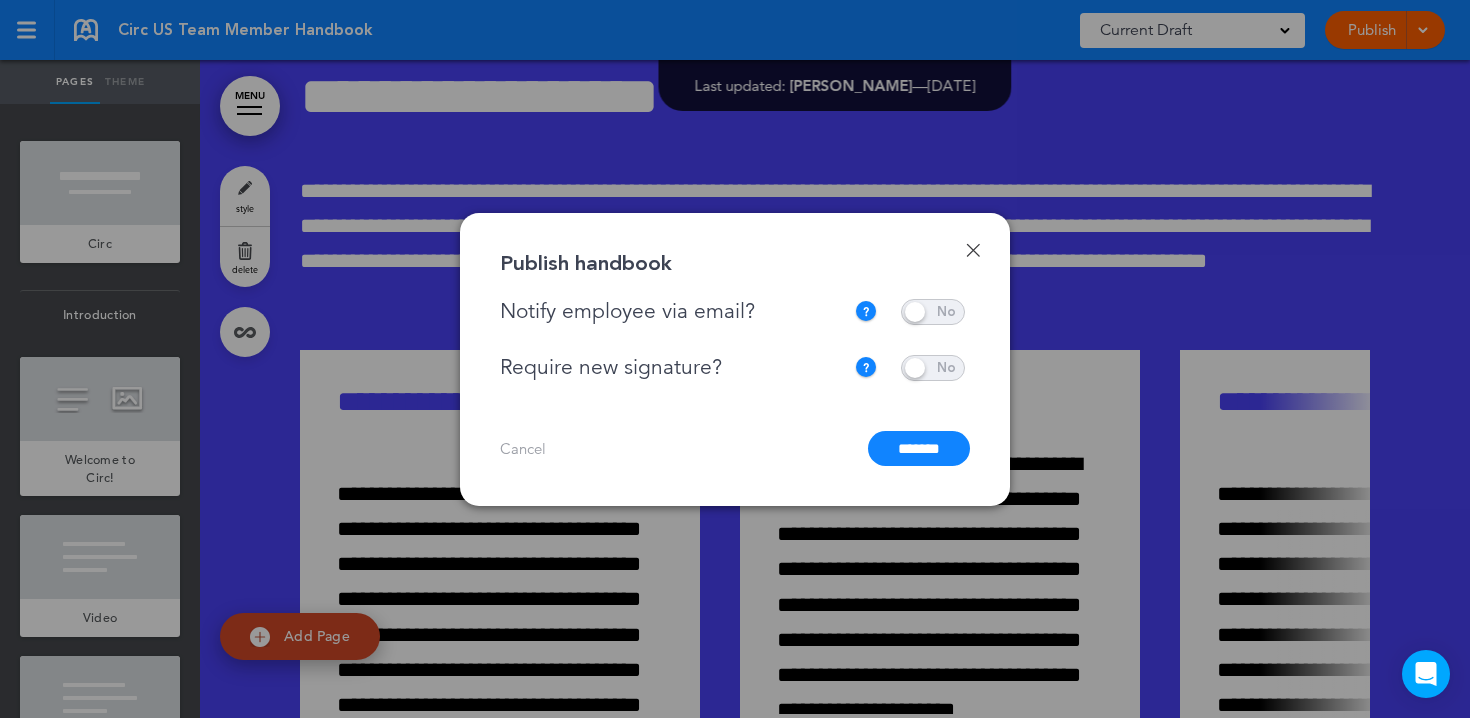 click on "*******" at bounding box center (919, 448) 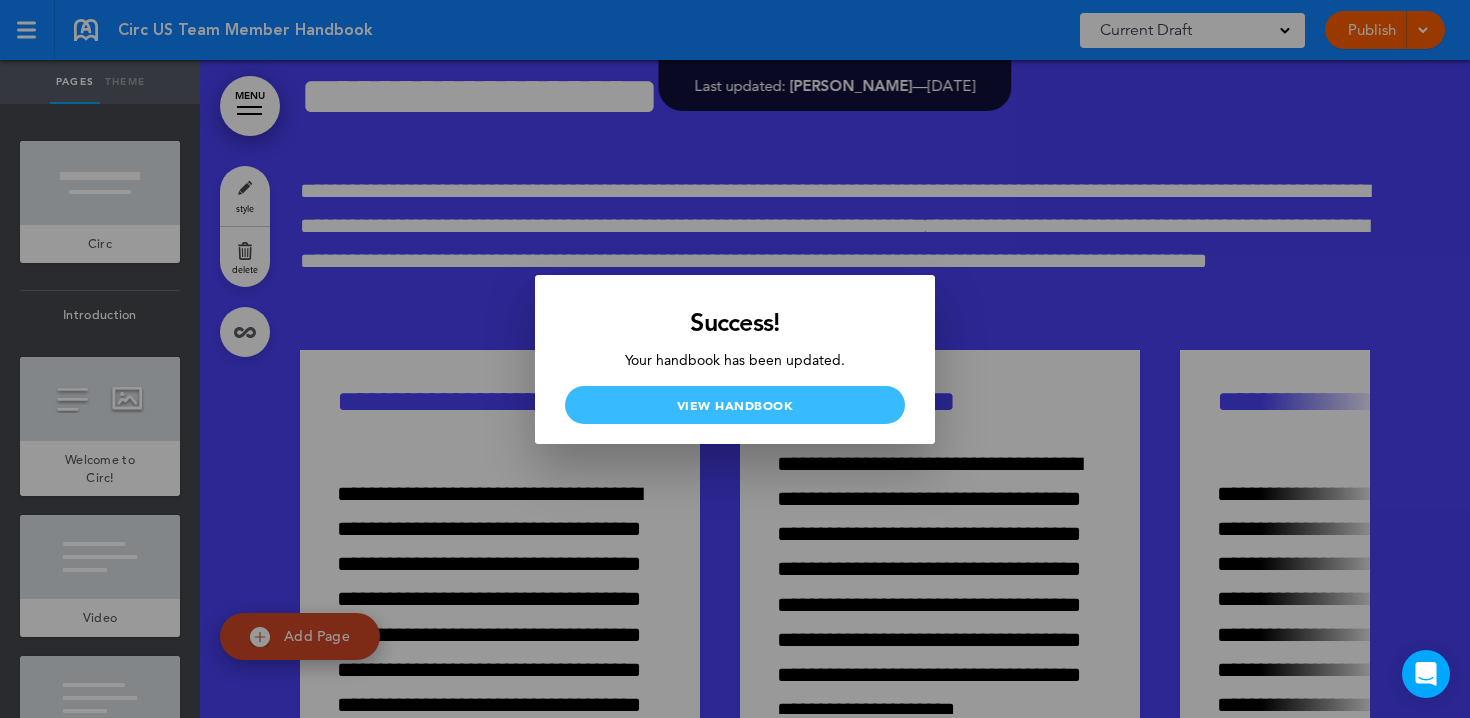 click on "View Handbook" at bounding box center (735, 405) 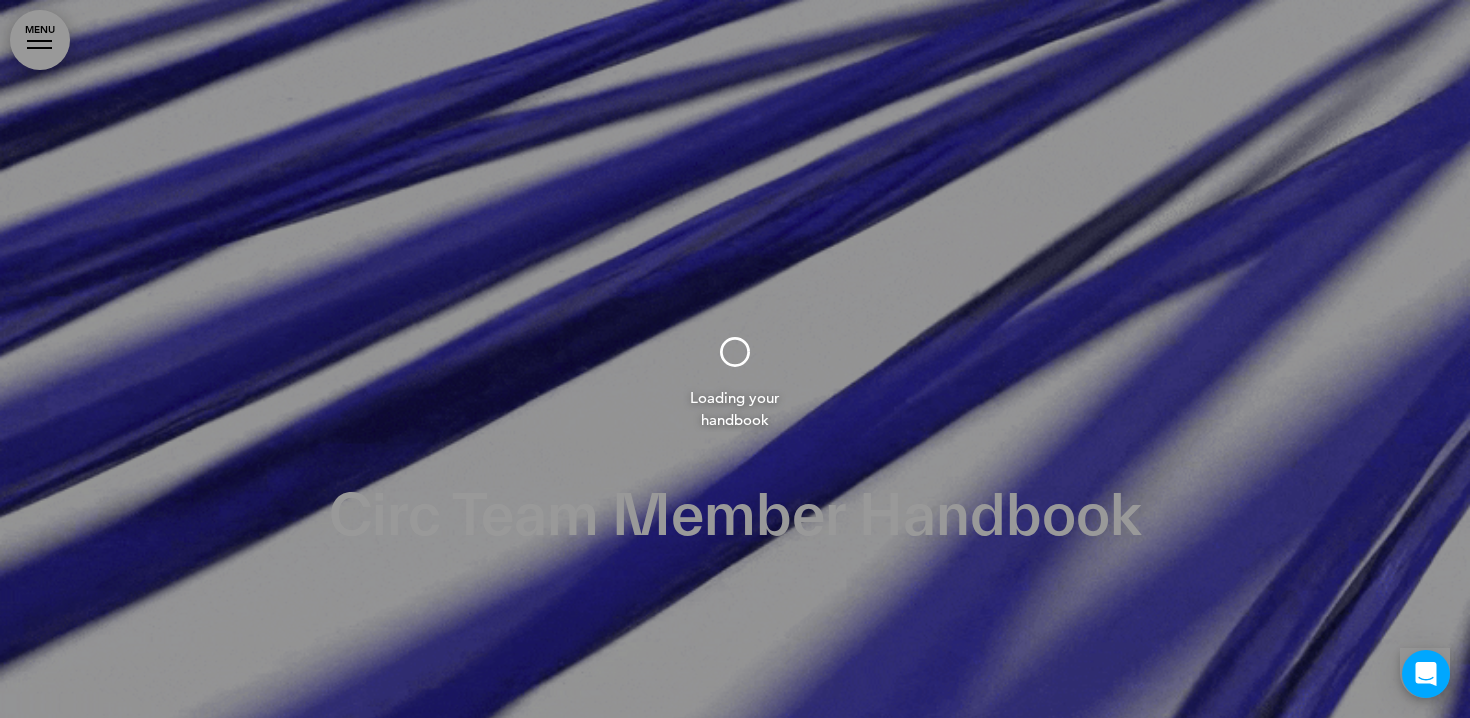 scroll, scrollTop: 0, scrollLeft: 0, axis: both 